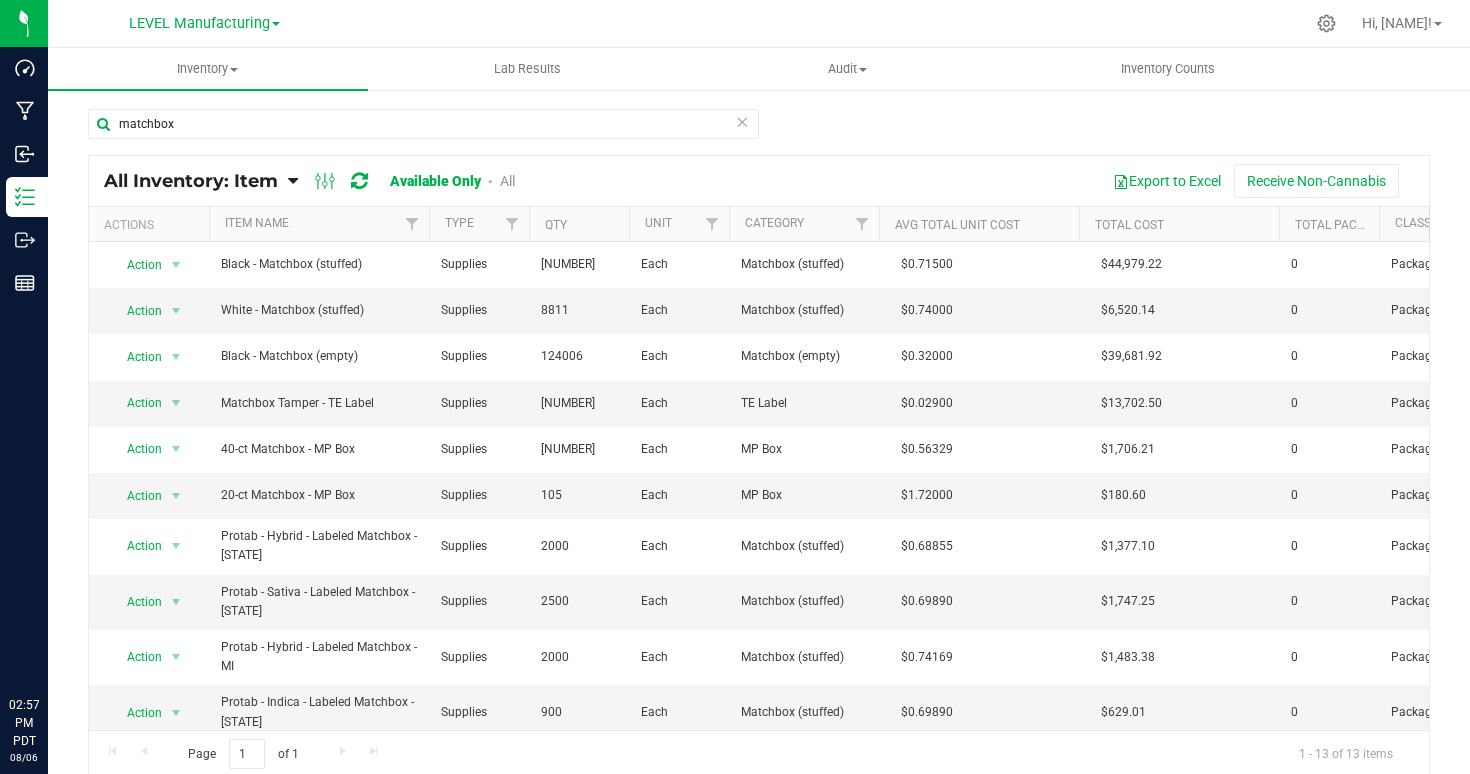 scroll, scrollTop: 0, scrollLeft: 0, axis: both 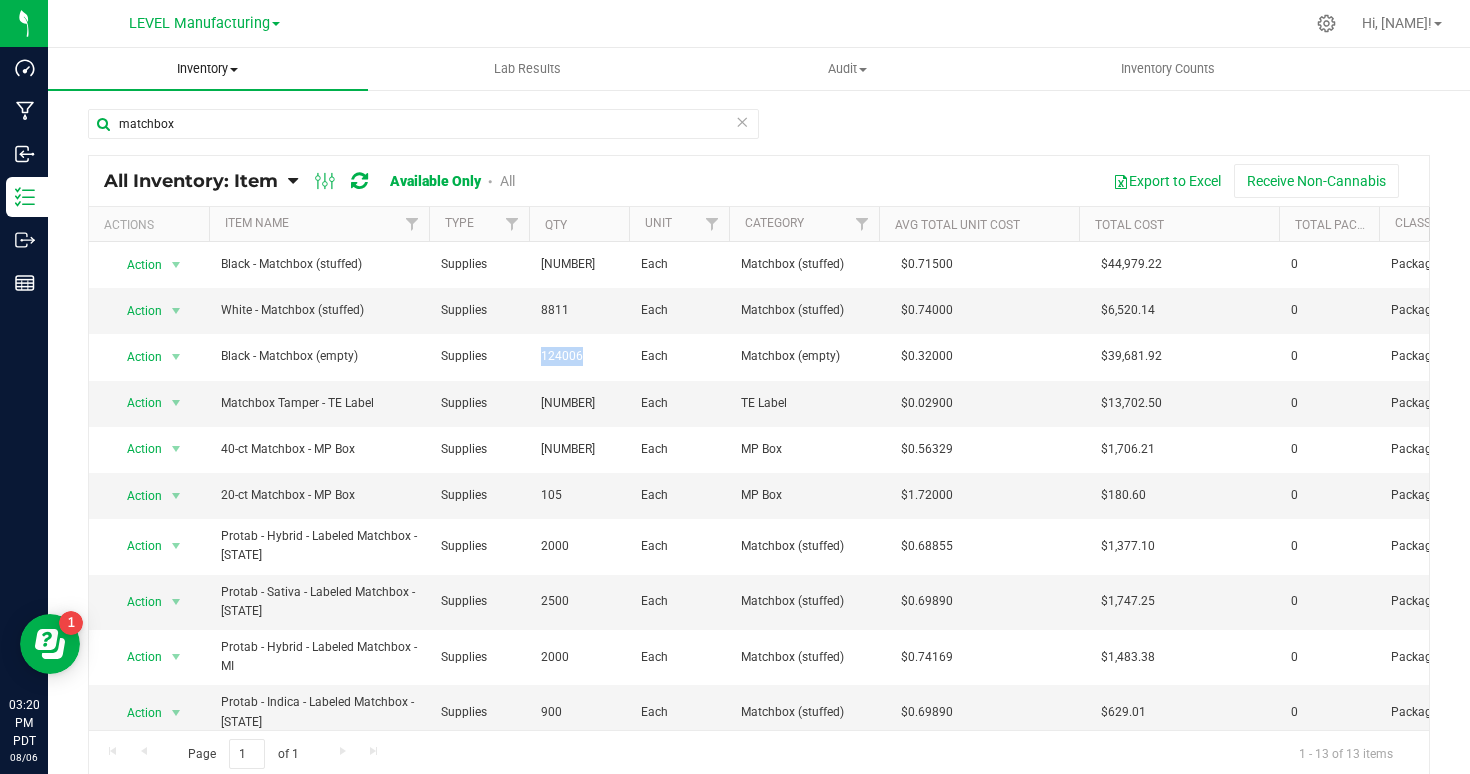 click on "Inventory" at bounding box center (208, 69) 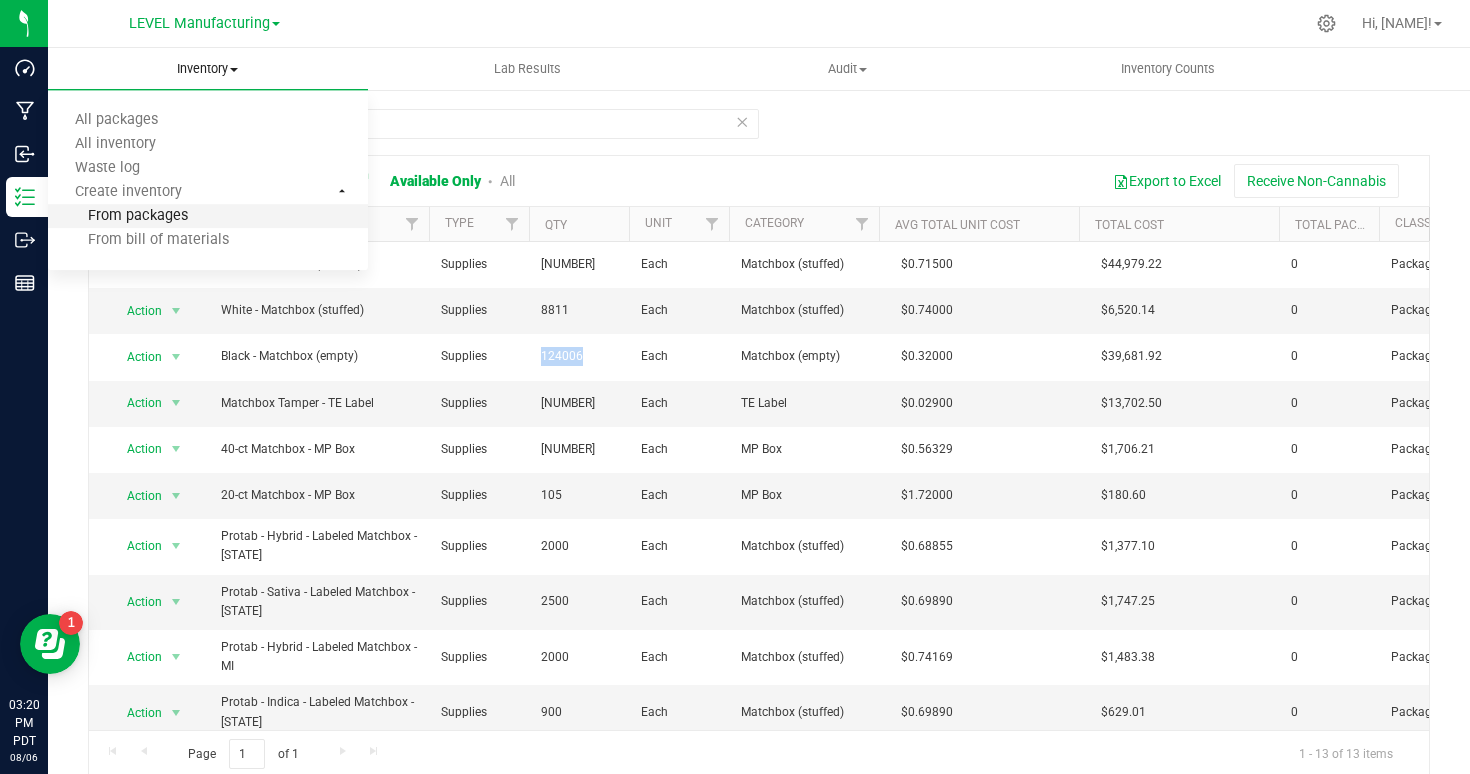 click on "From packages" at bounding box center (208, 217) 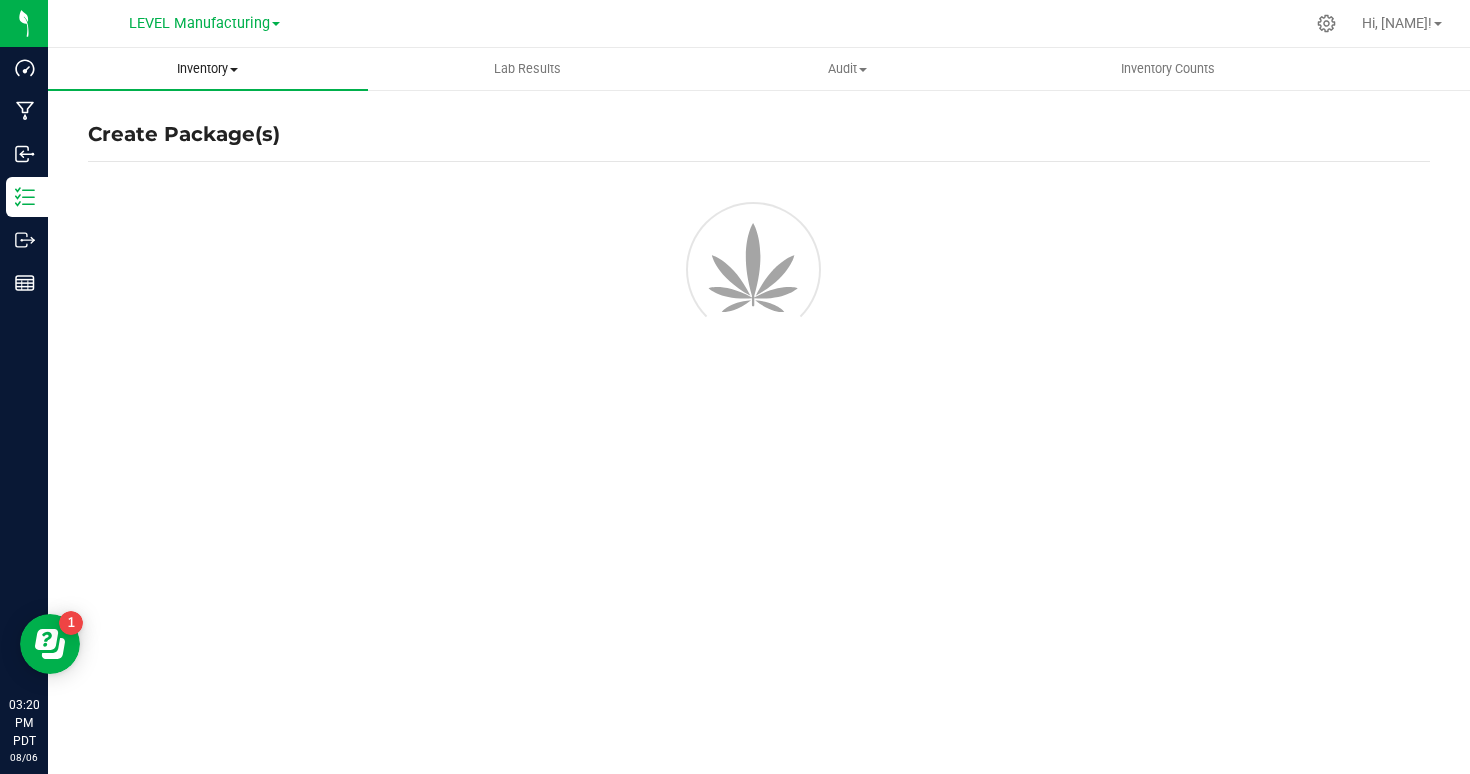 click on "Inventory" at bounding box center [208, 69] 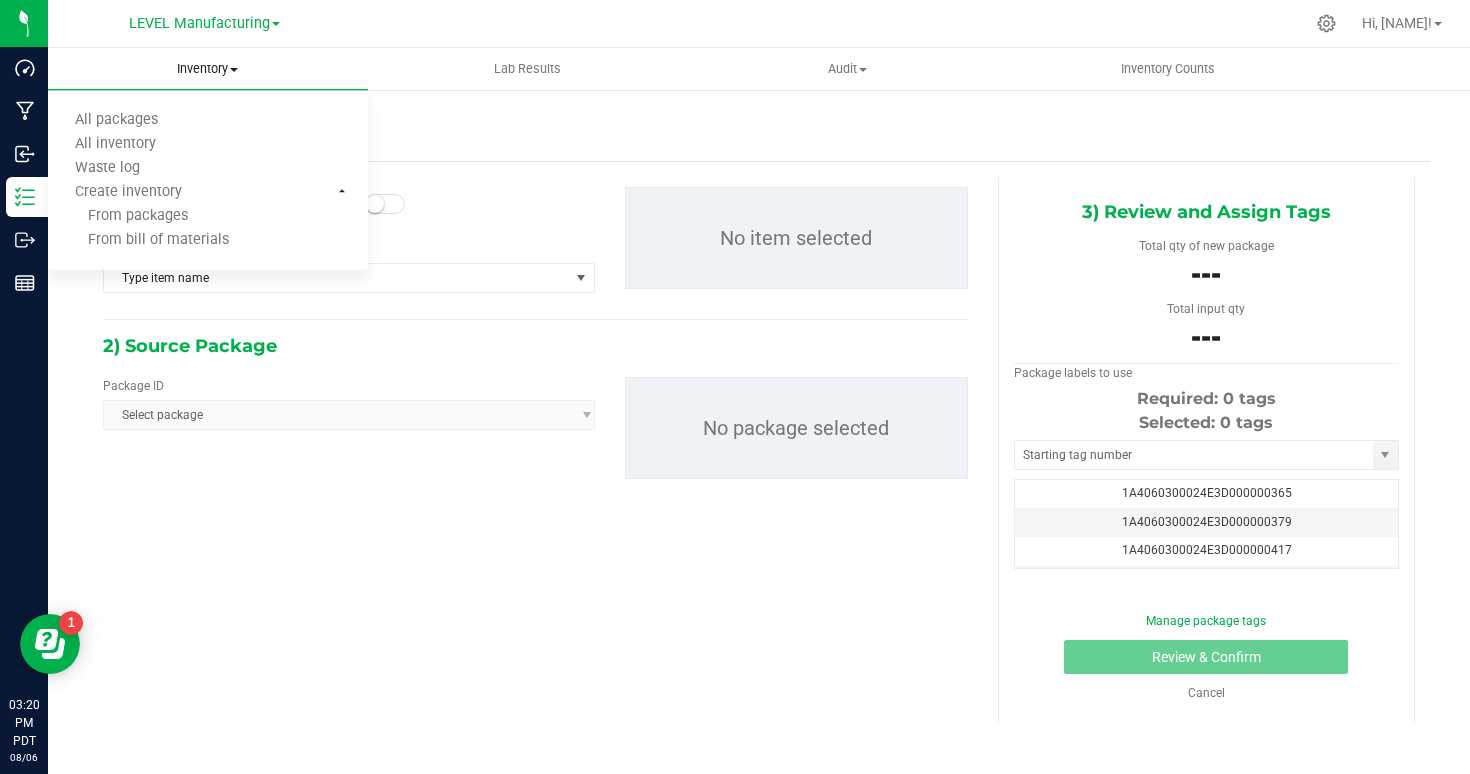 scroll, scrollTop: 0, scrollLeft: 0, axis: both 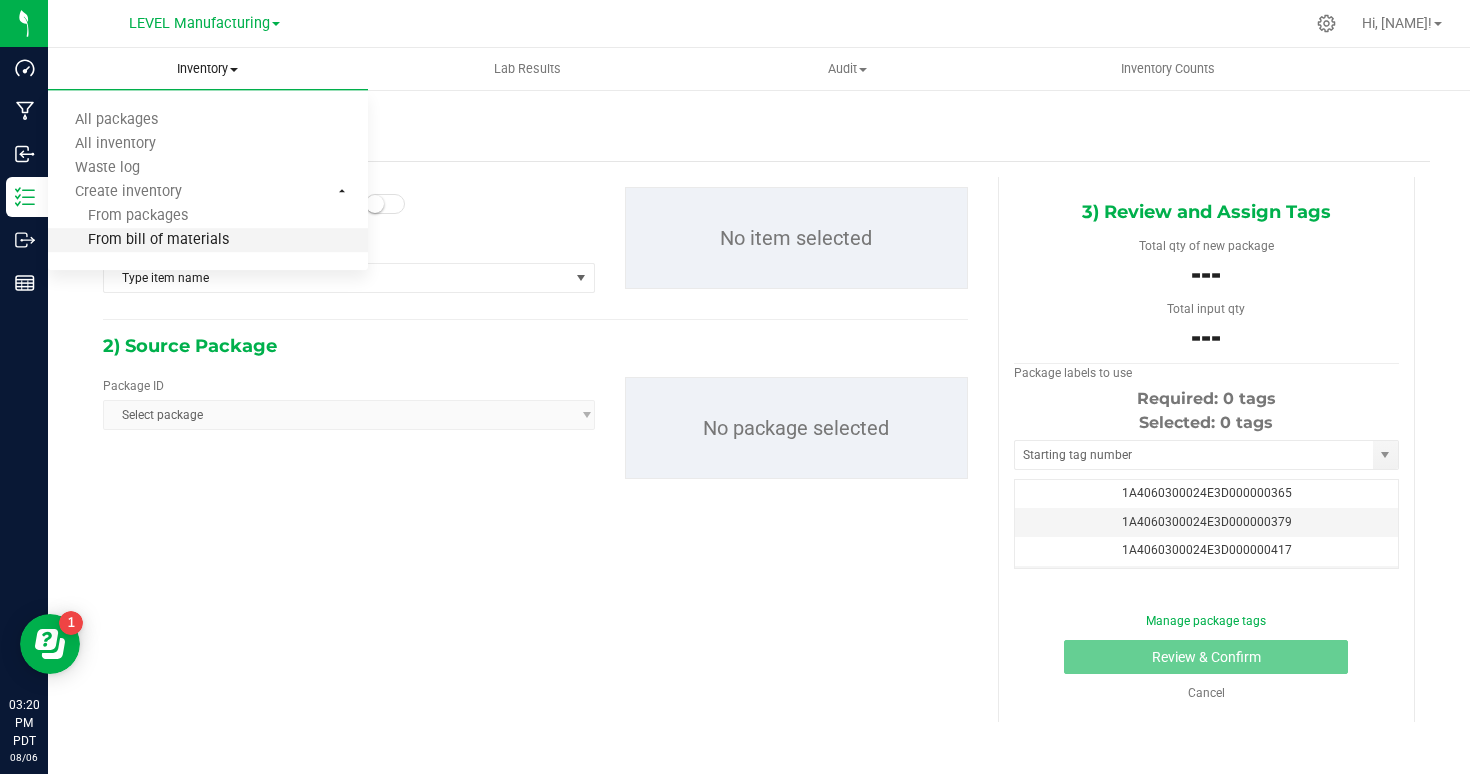 click on "From bill of materials" at bounding box center (138, 240) 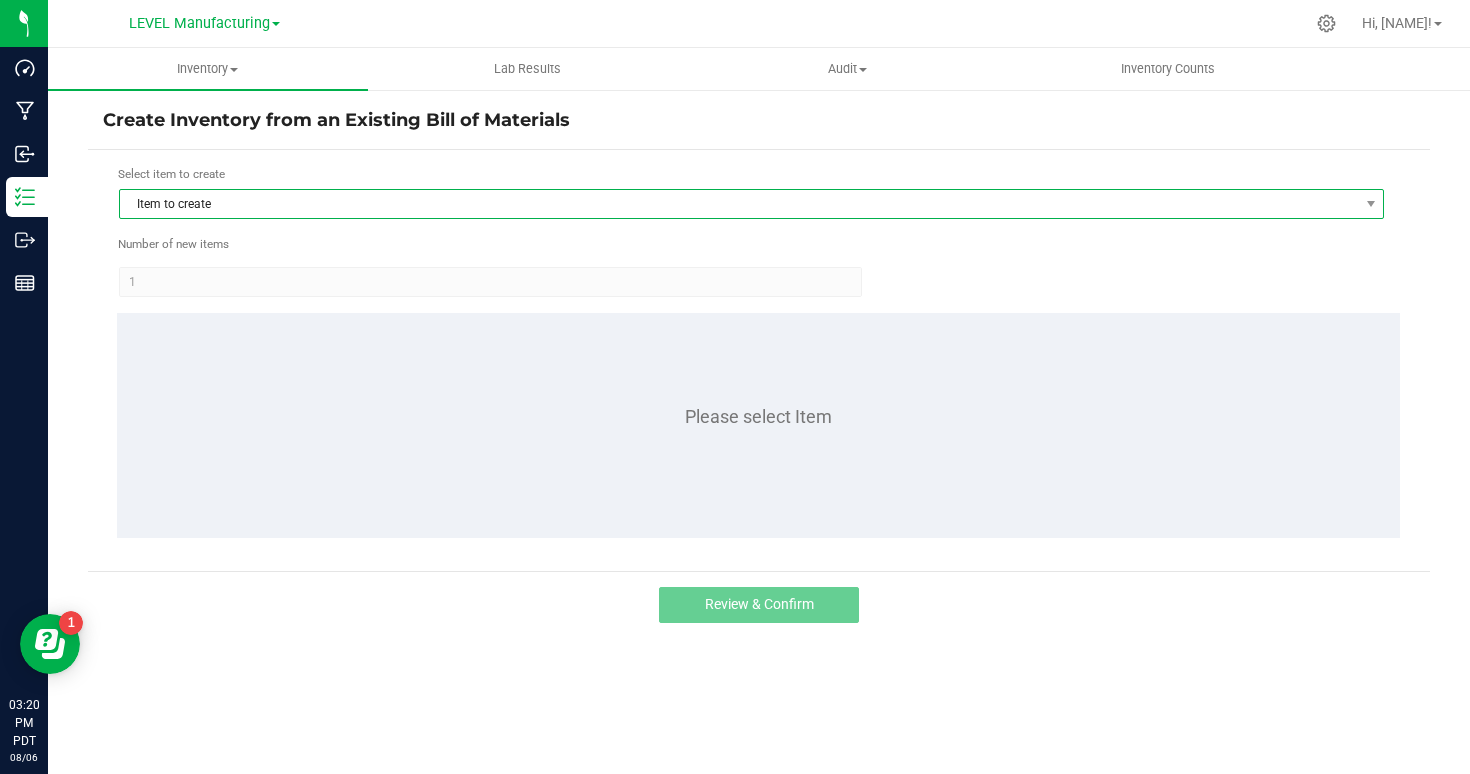 click on "Item to create" at bounding box center [739, 204] 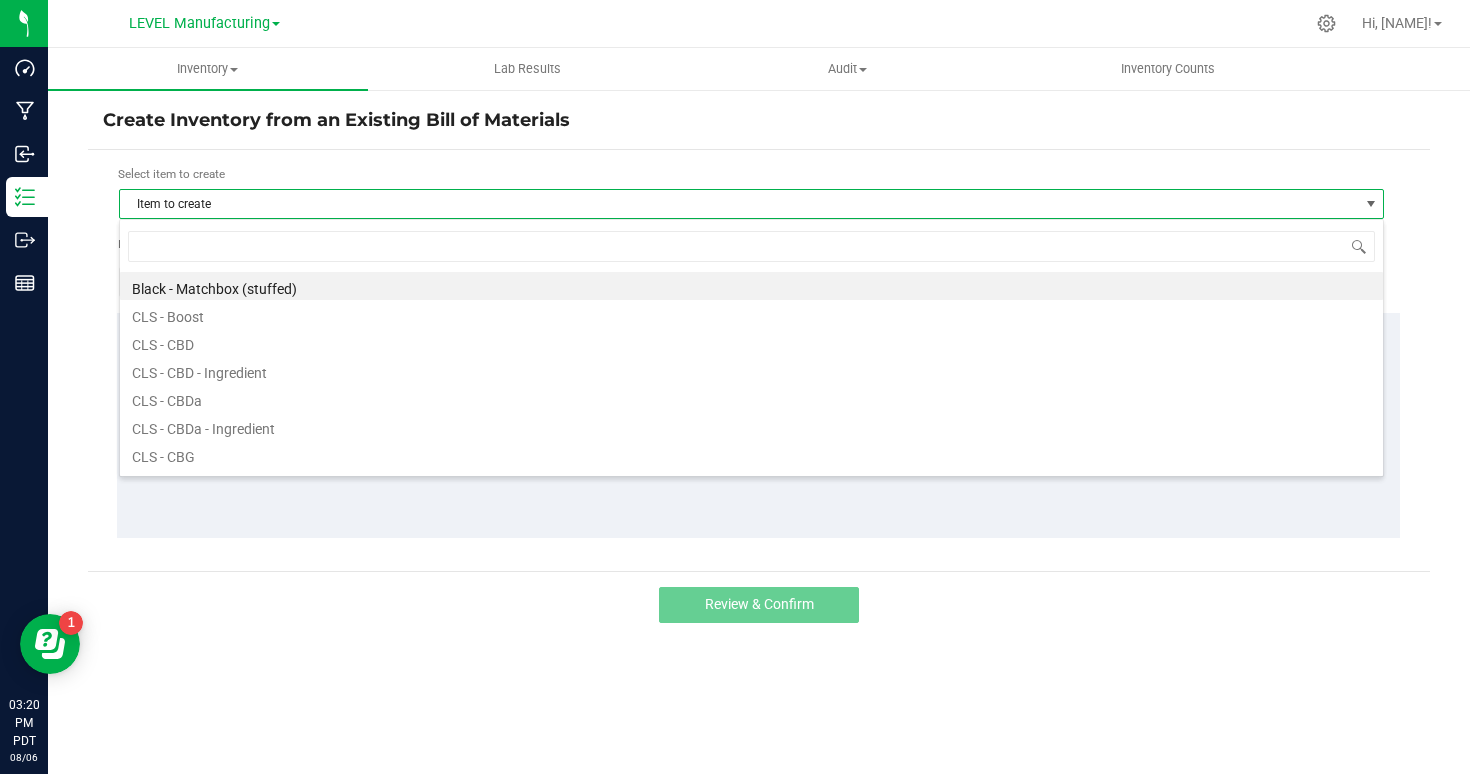 scroll, scrollTop: 99970, scrollLeft: 98735, axis: both 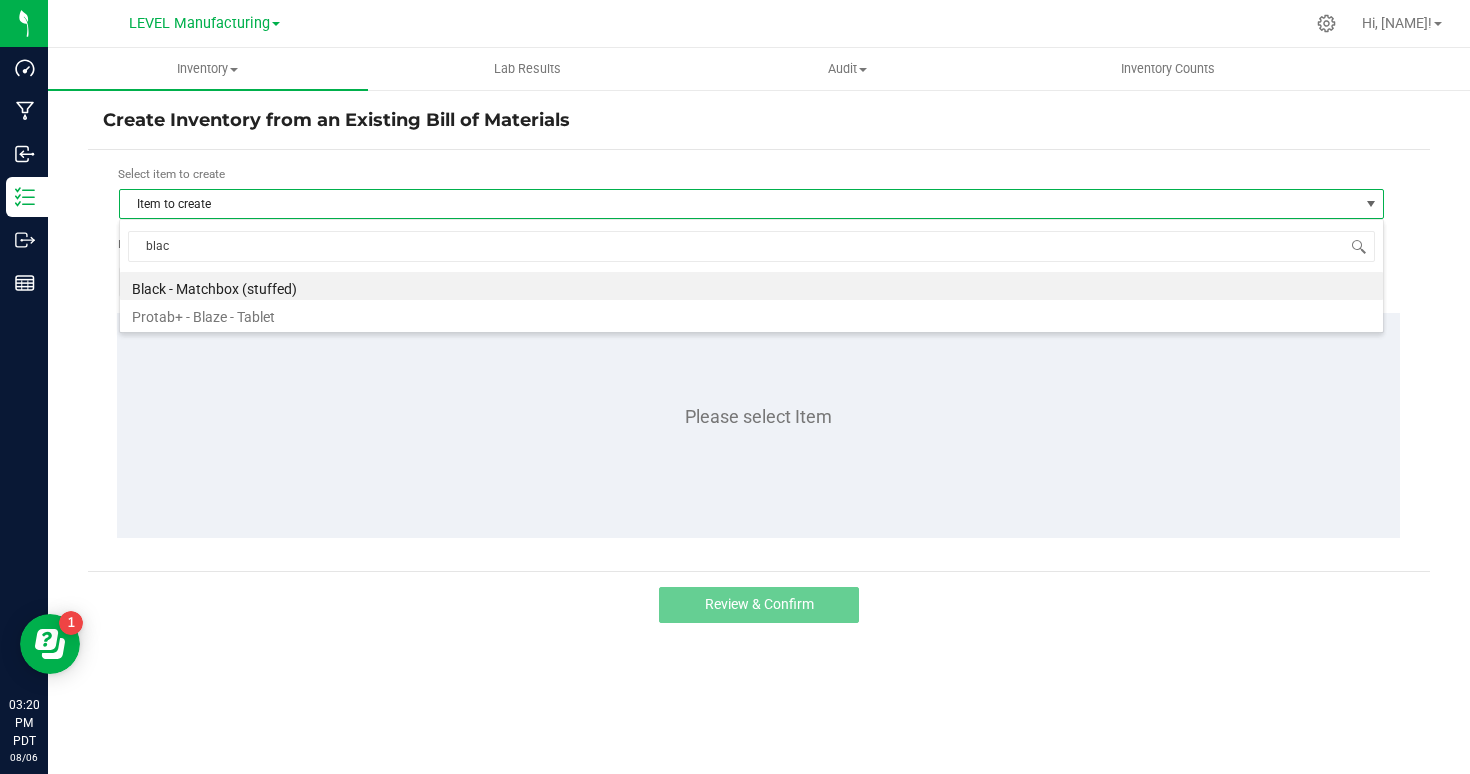 type on "black" 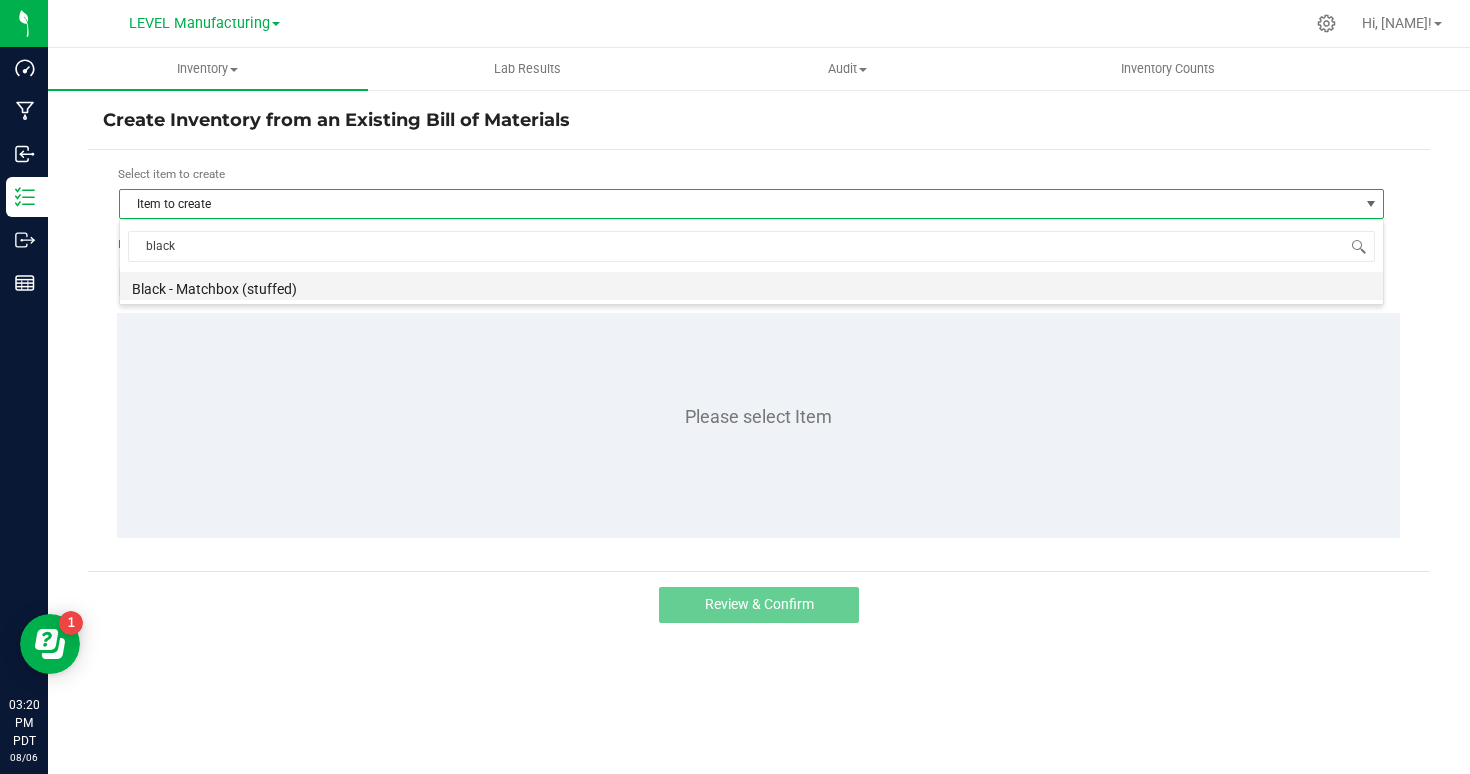 click on "Black - Matchbox (stuffed)" at bounding box center (751, 286) 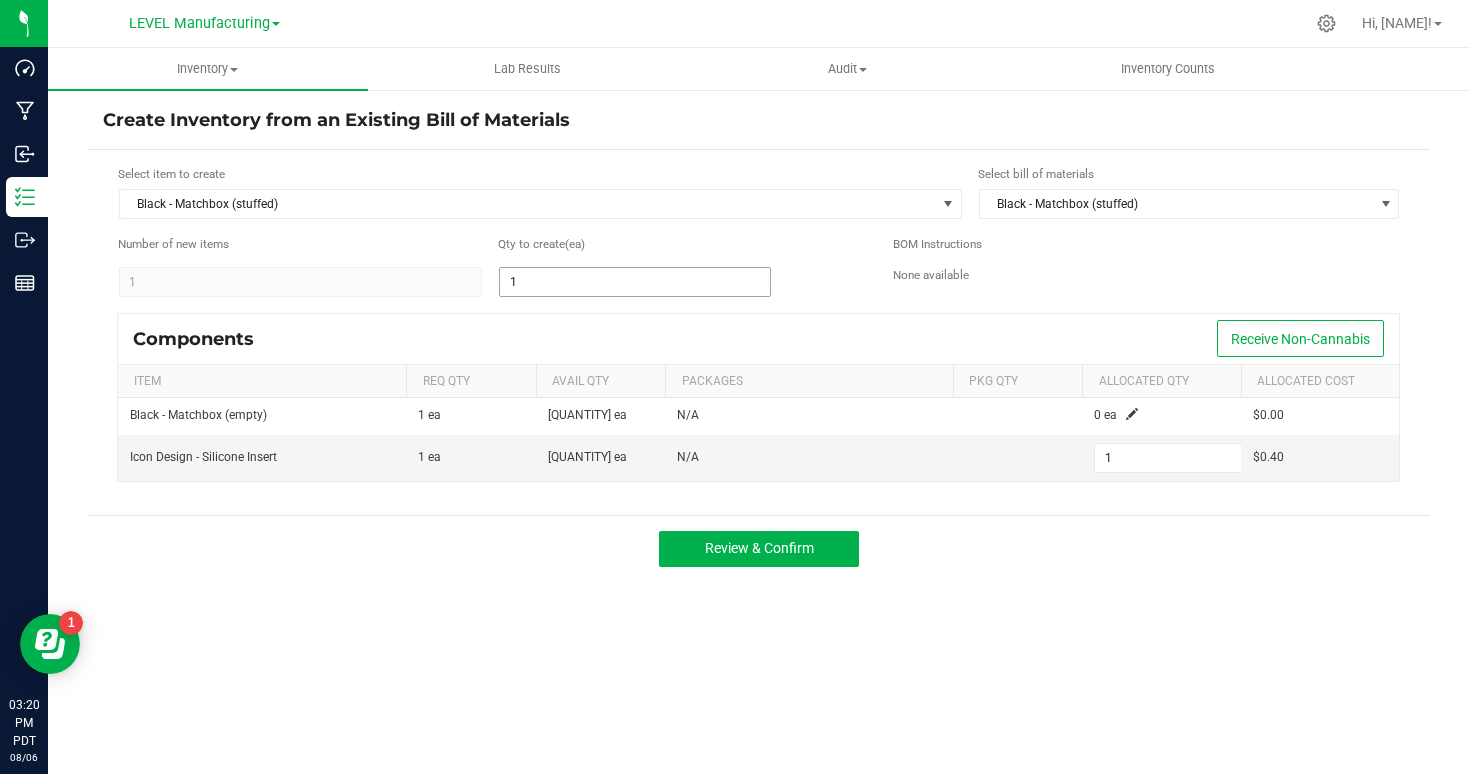 click on "1" at bounding box center (635, 282) 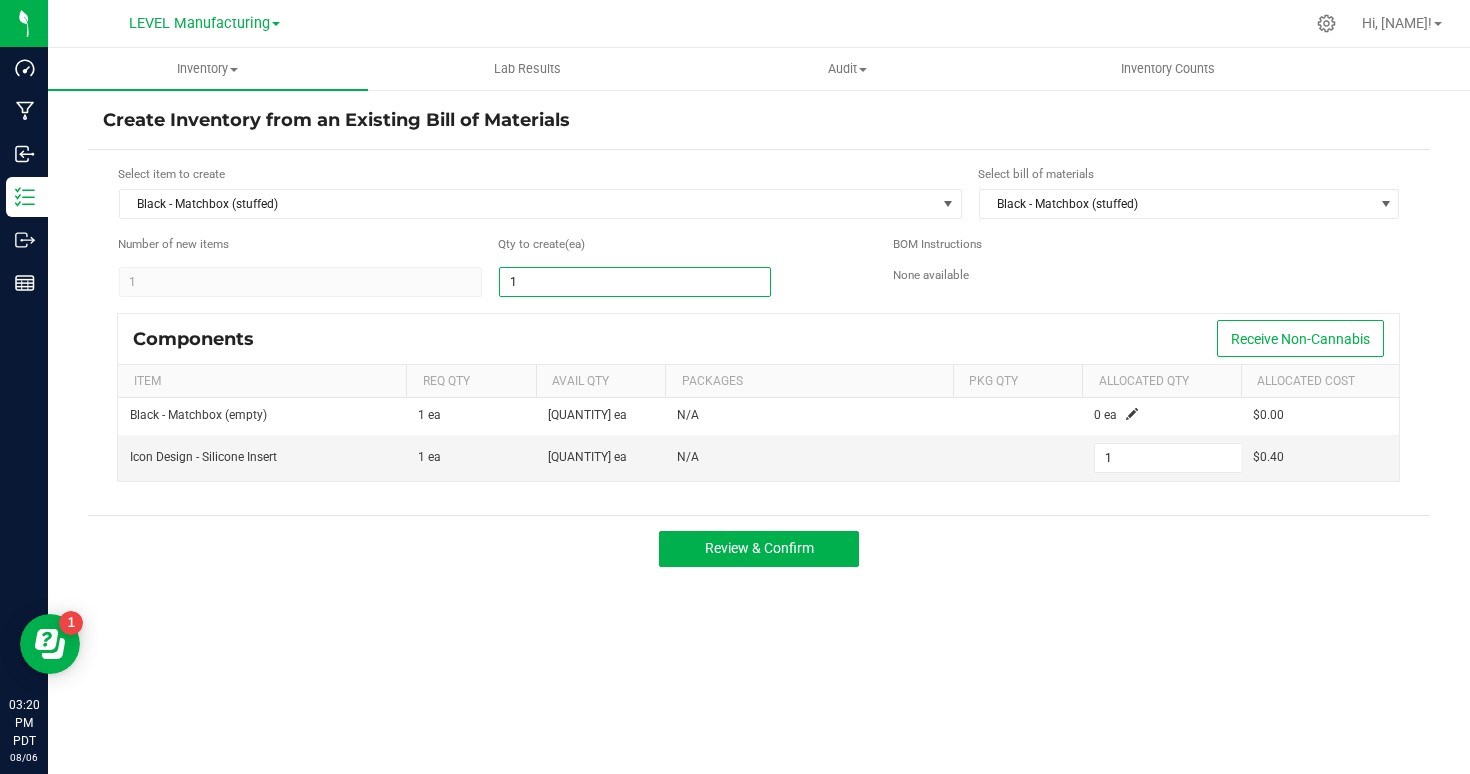 type on "15" 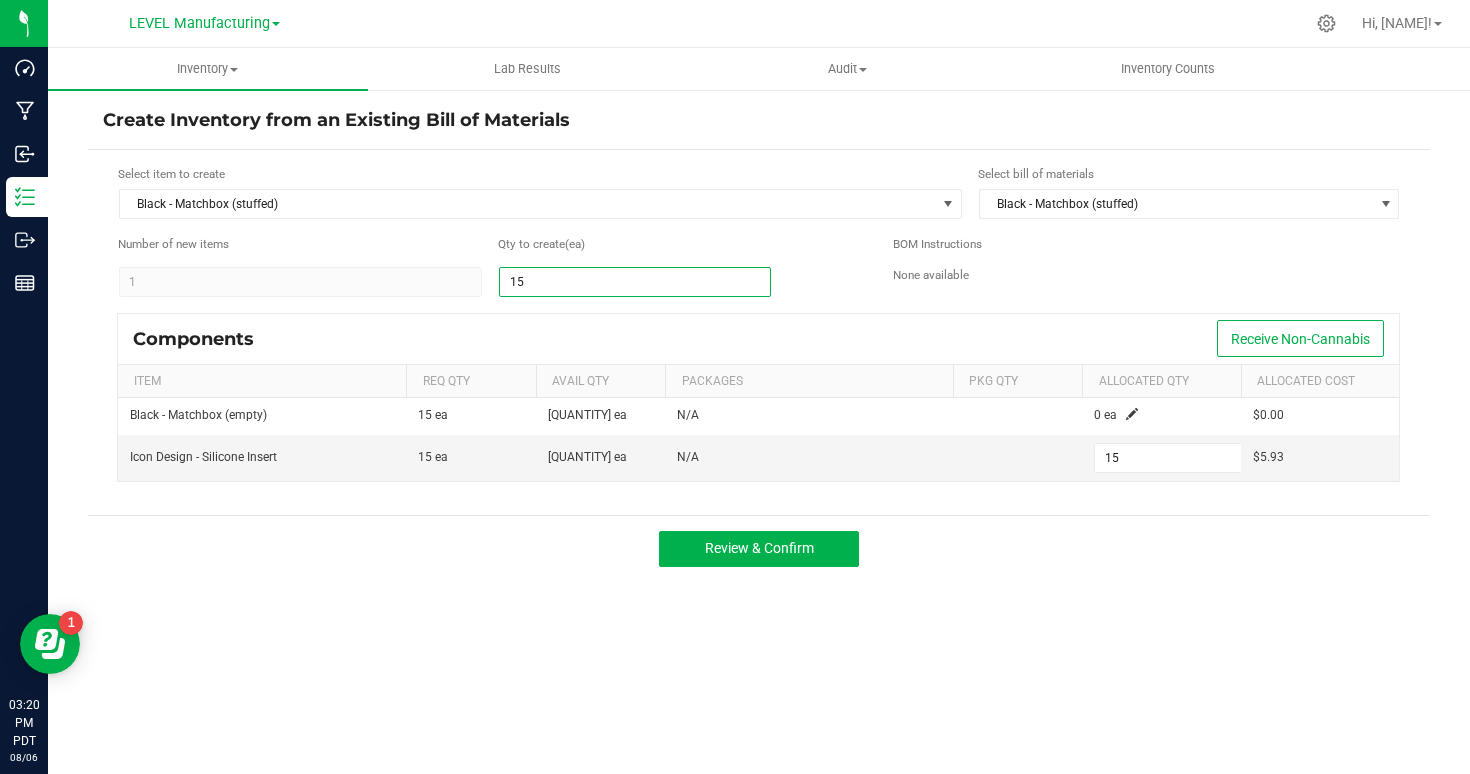 type on "159" 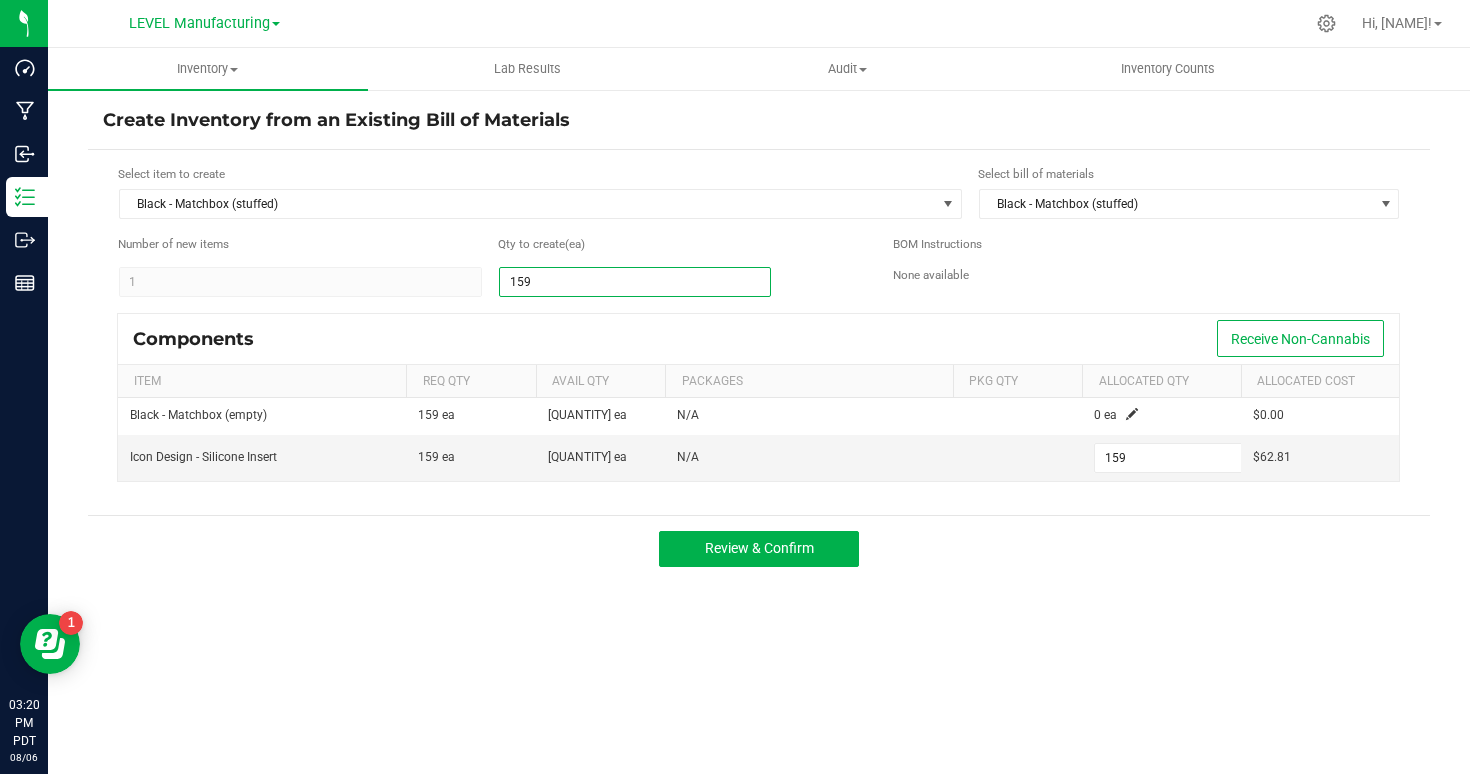 type on "1597" 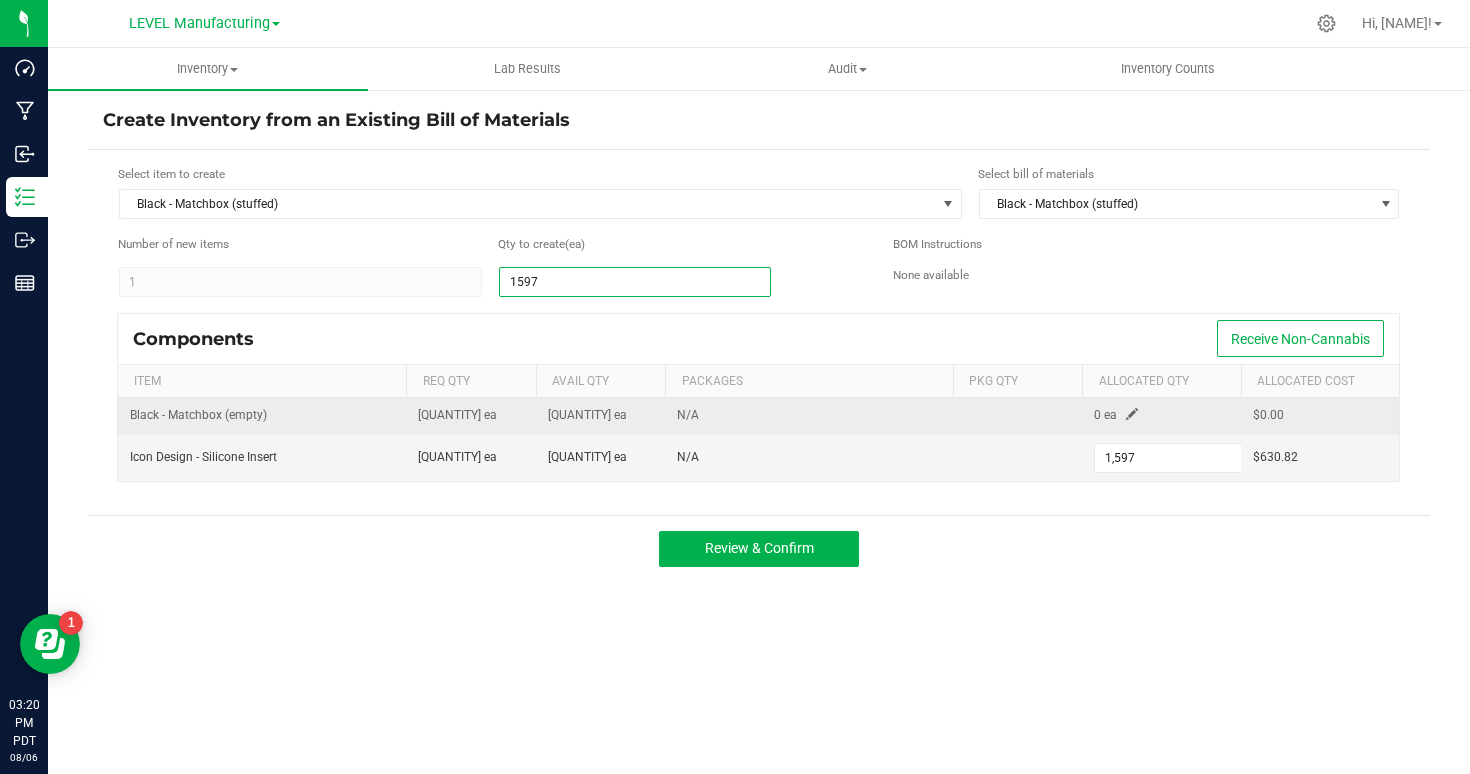 type on "1,597" 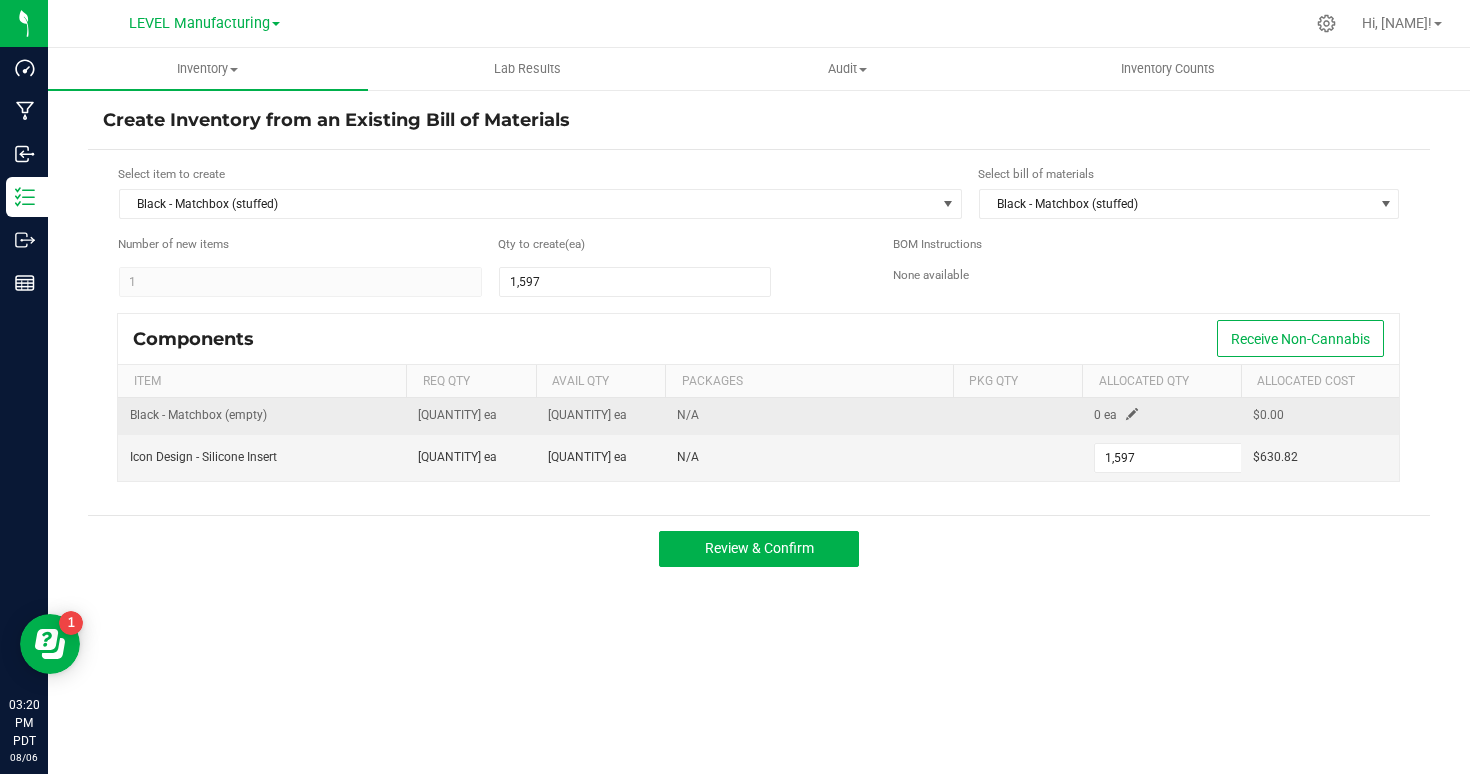 click at bounding box center (1132, 414) 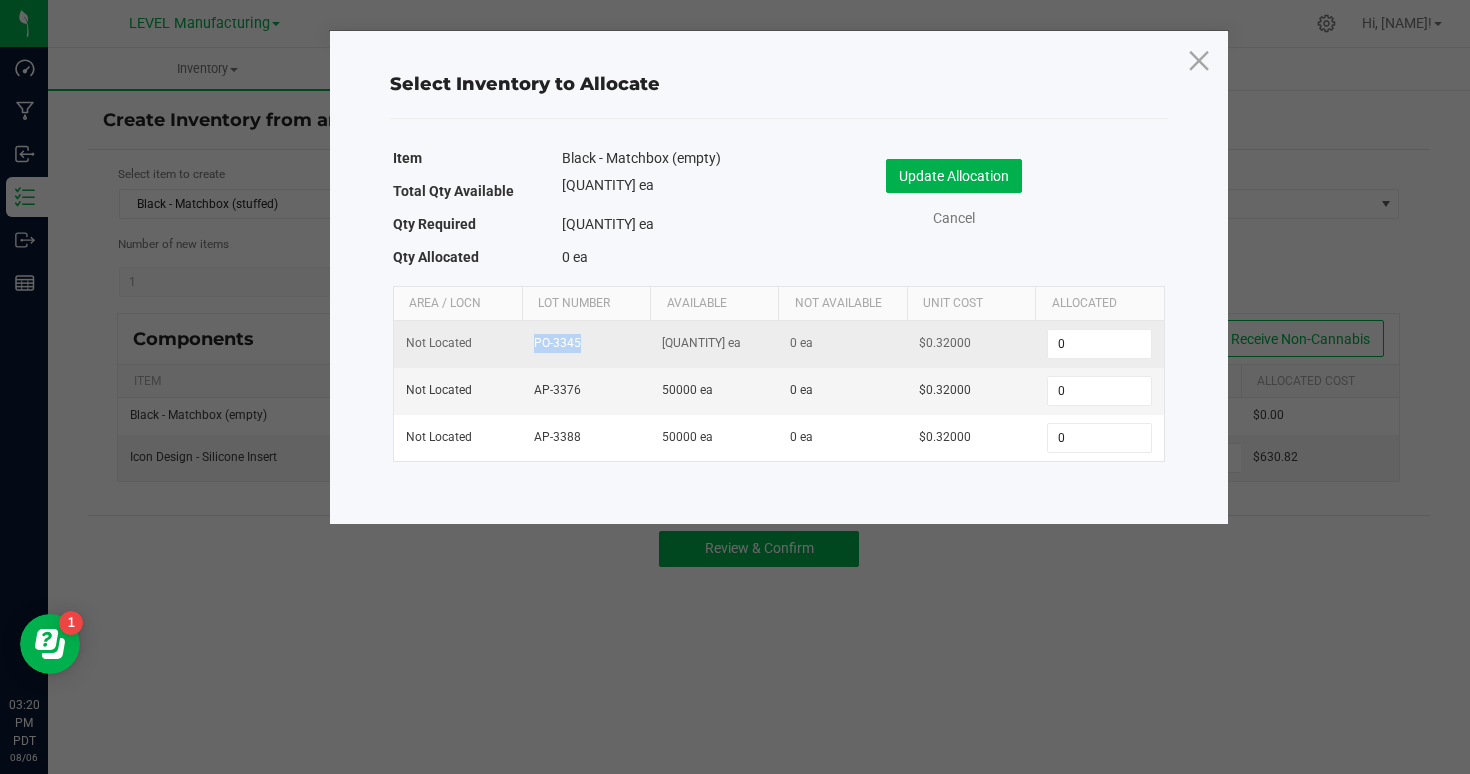 drag, startPoint x: 590, startPoint y: 346, endPoint x: 531, endPoint y: 346, distance: 59 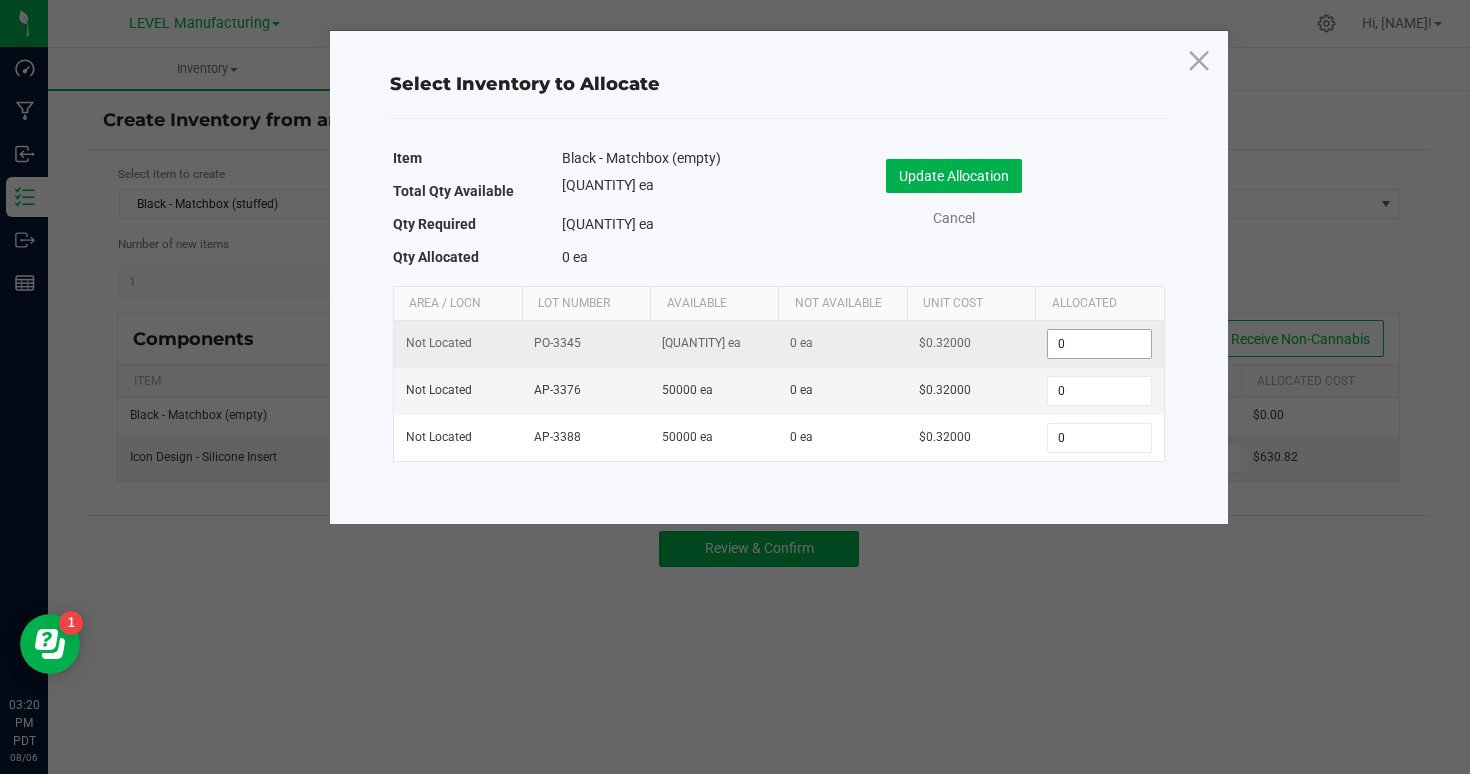 click on "0" at bounding box center (1099, 344) 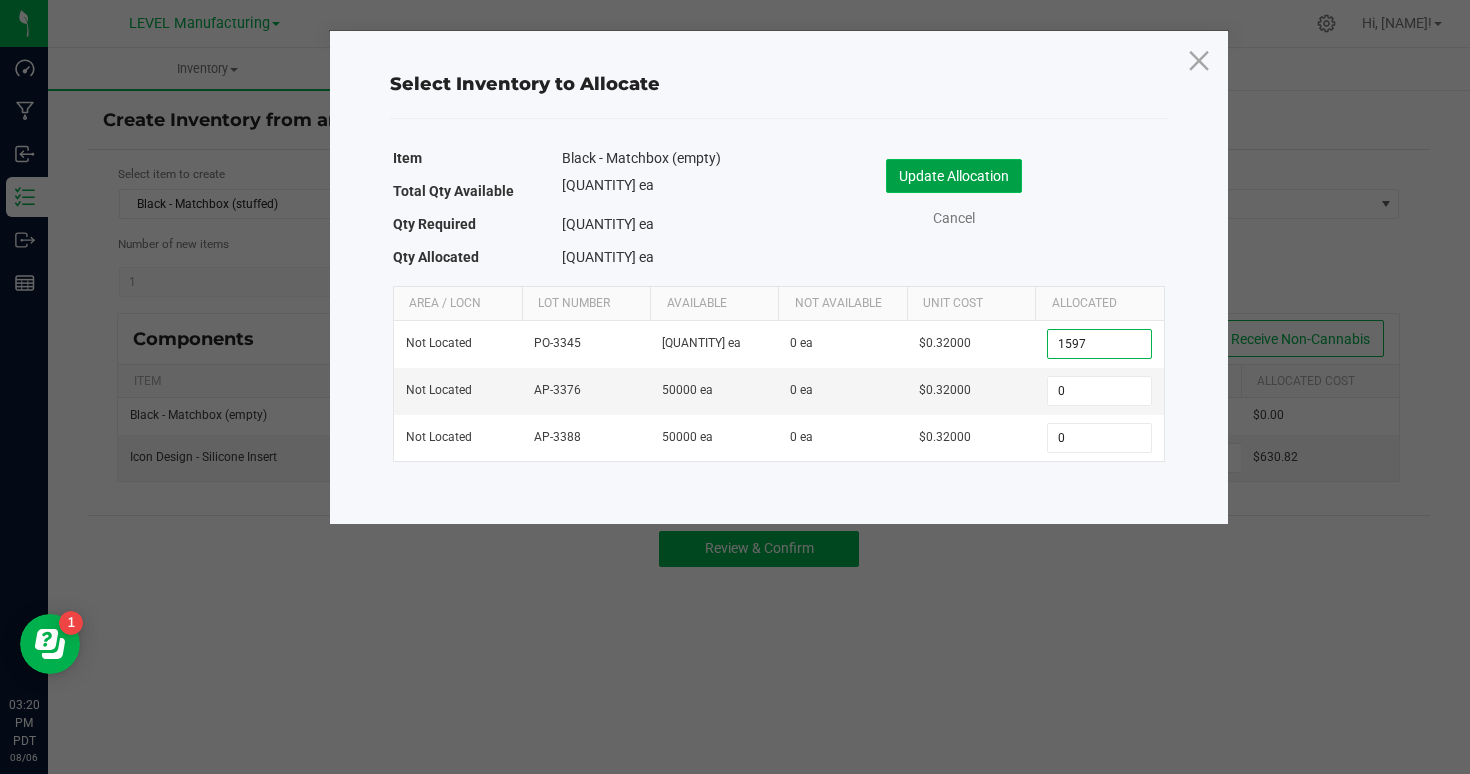 type on "1,597" 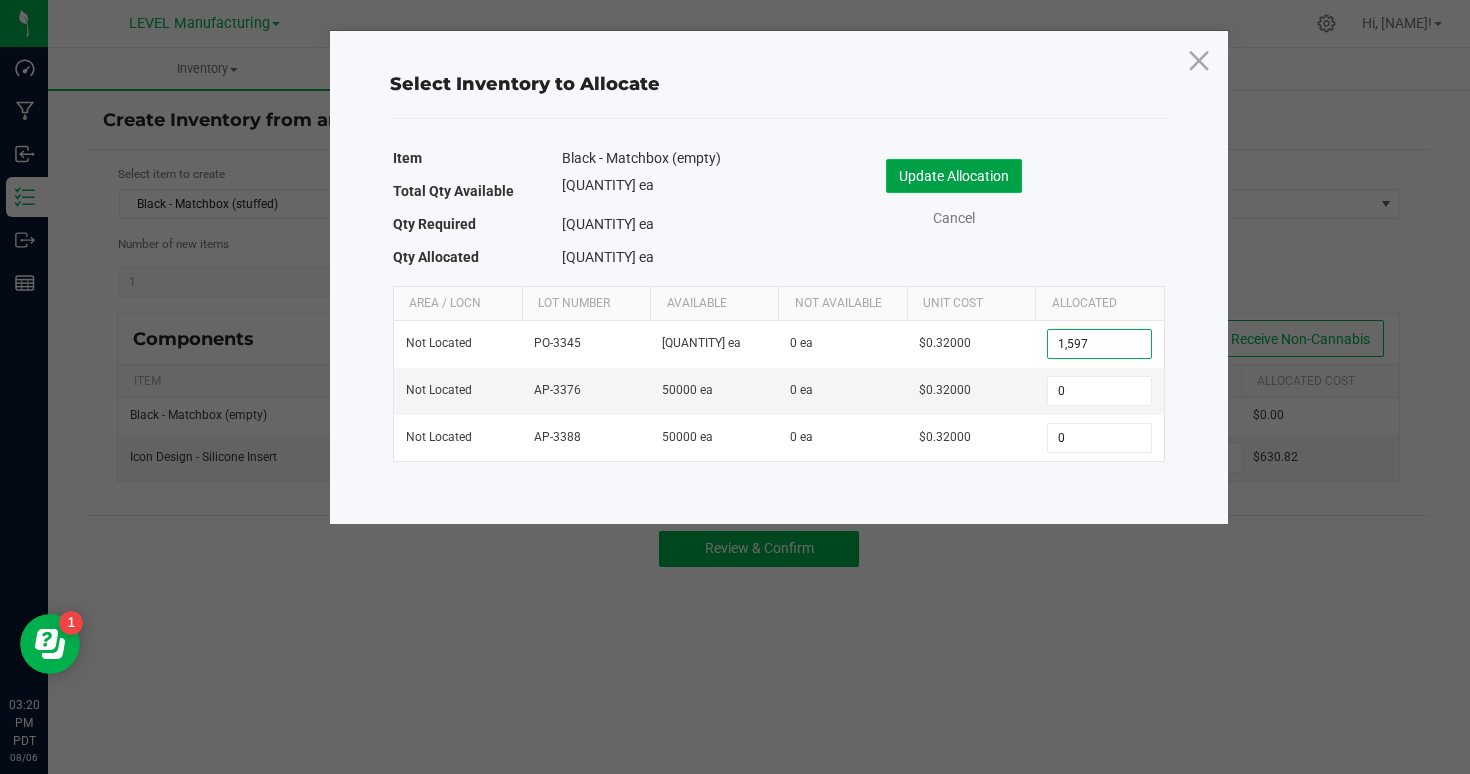 click on "Update Allocation" 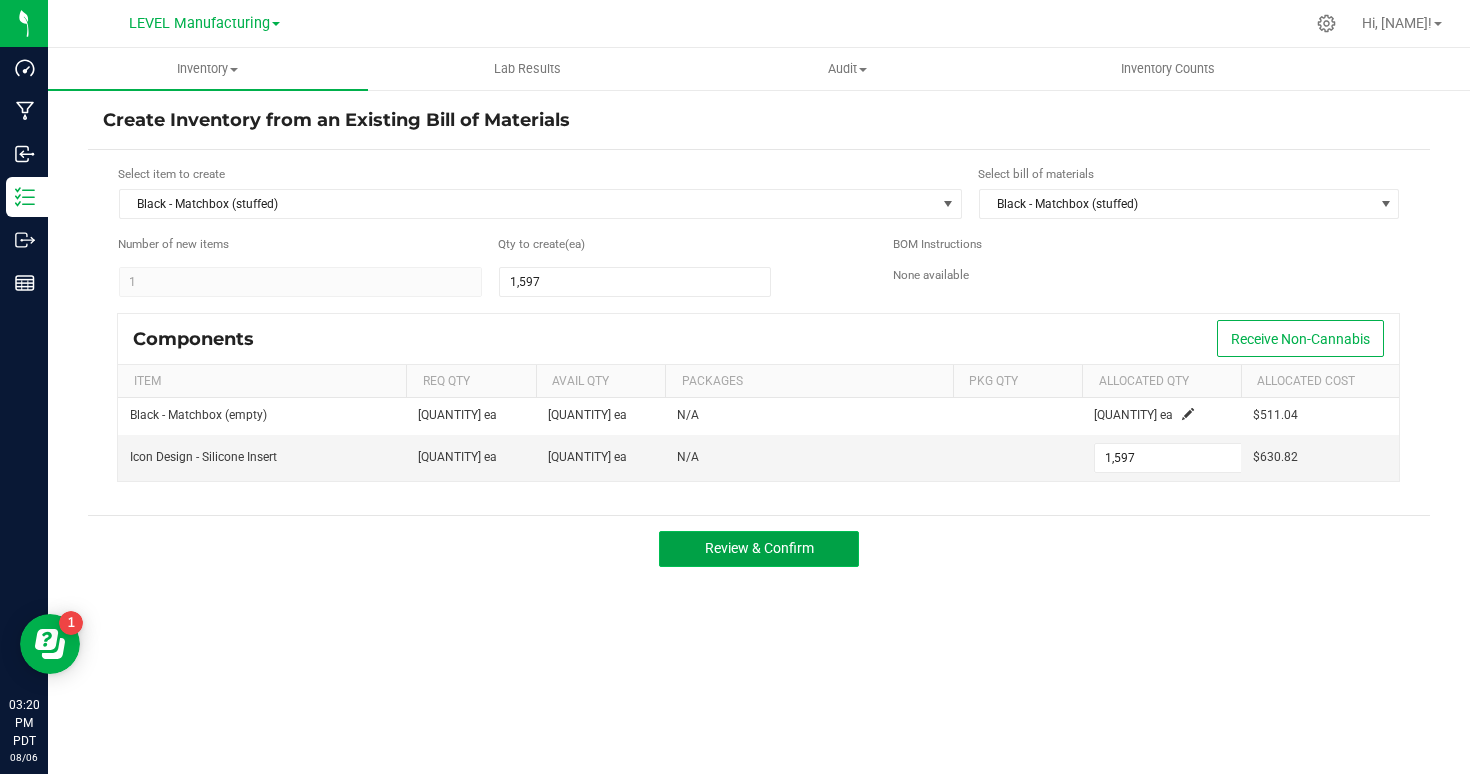 click on "Review & Confirm" at bounding box center [759, 549] 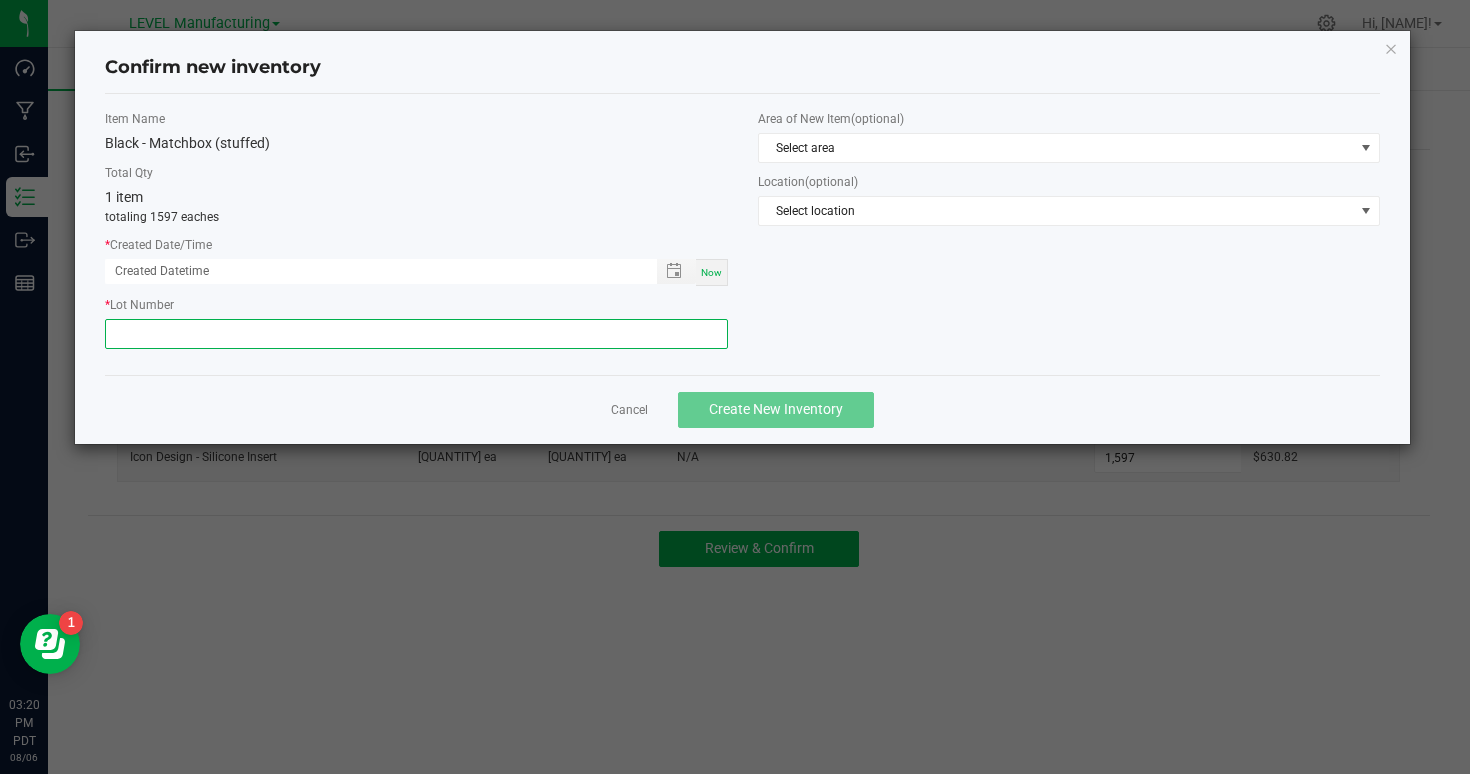 click at bounding box center (416, 334) 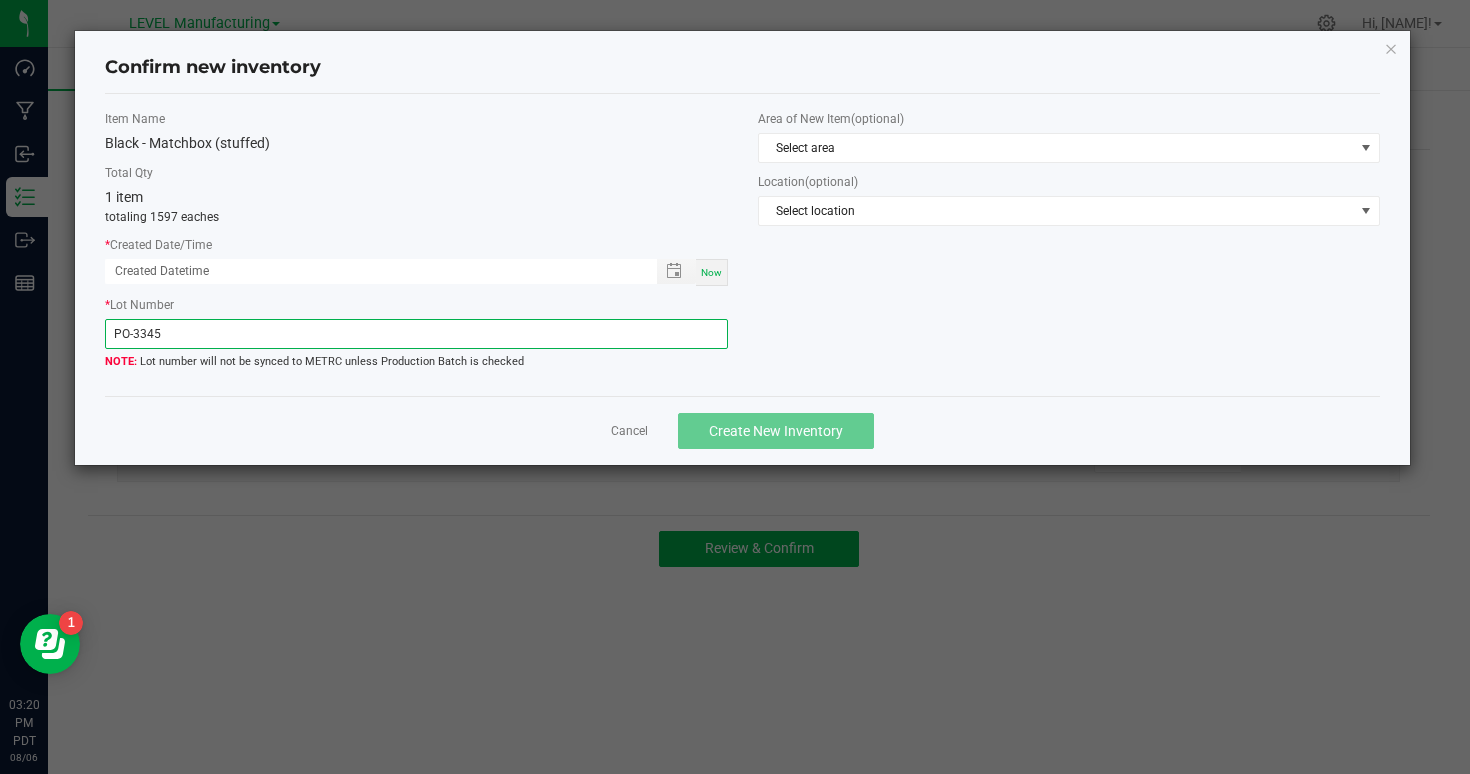 type on "PO-3345" 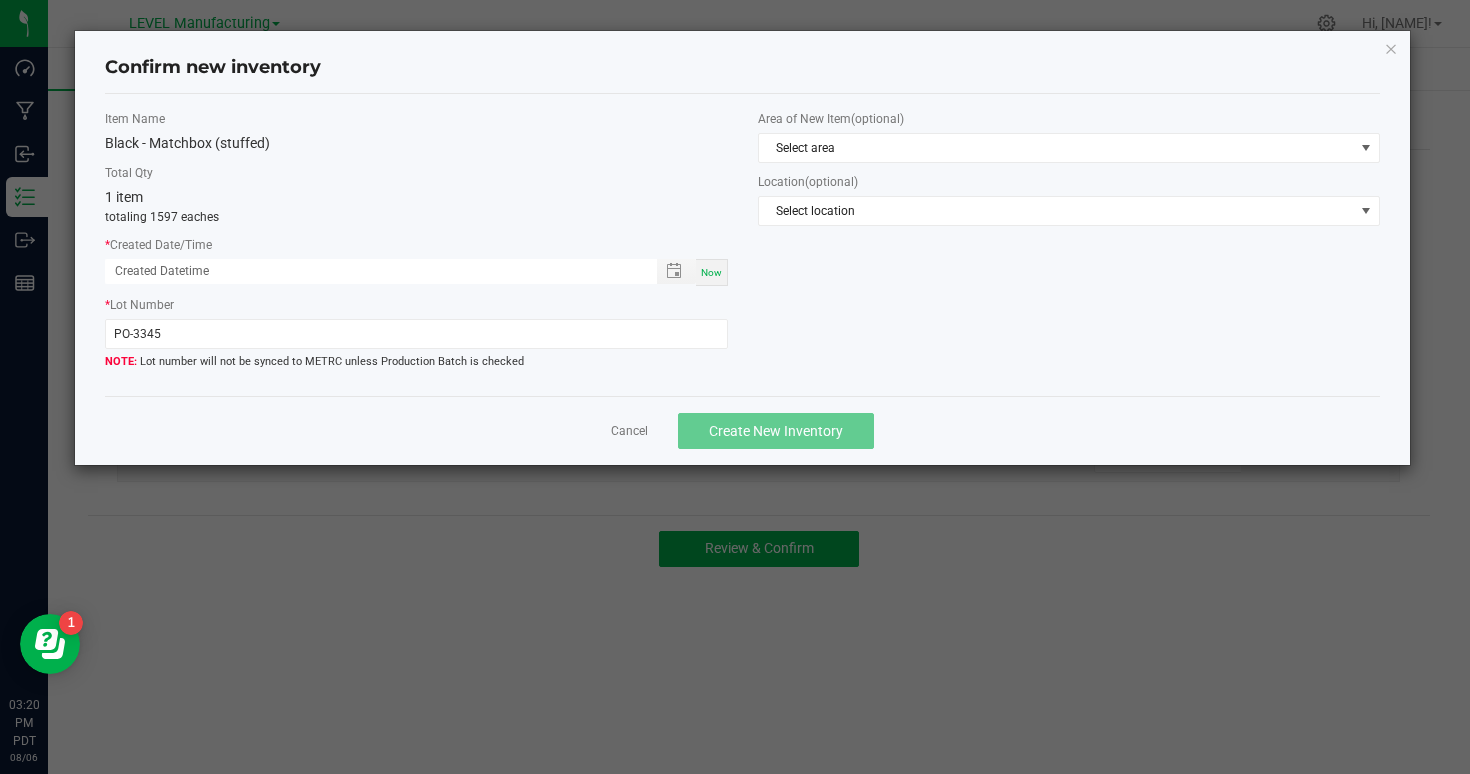 click on "Now" at bounding box center [711, 272] 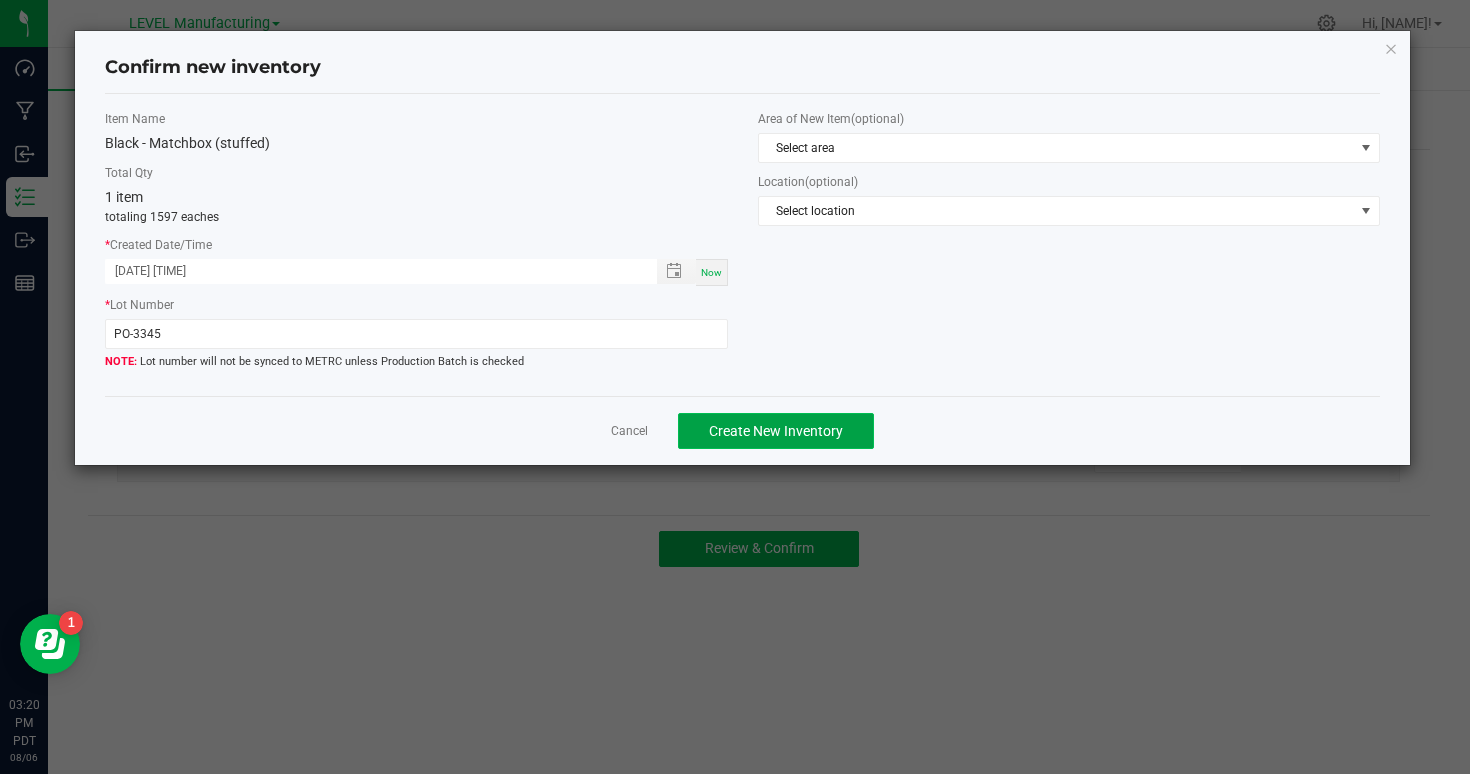 click on "Create New Inventory" 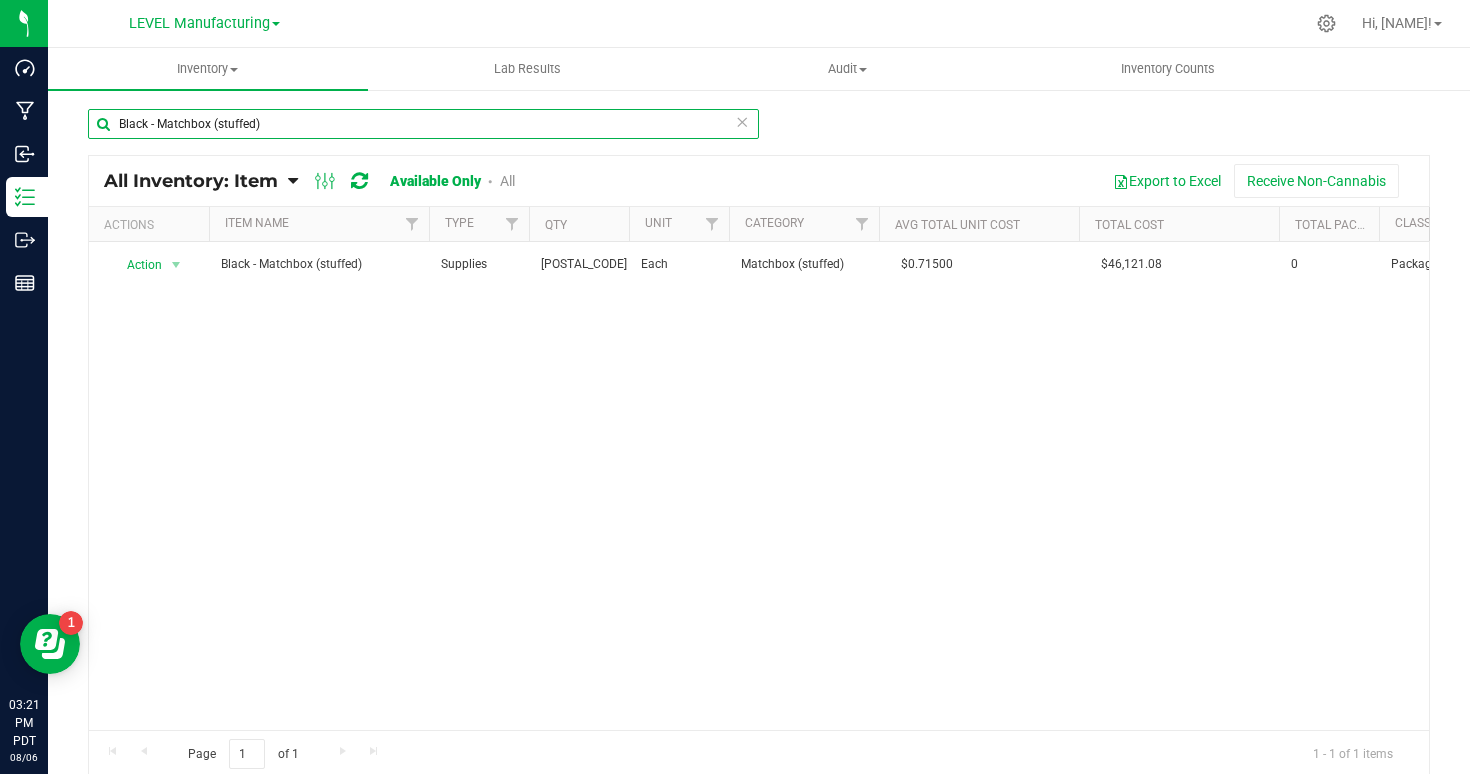 click on "Black - Matchbox (stuffed)" at bounding box center [423, 124] 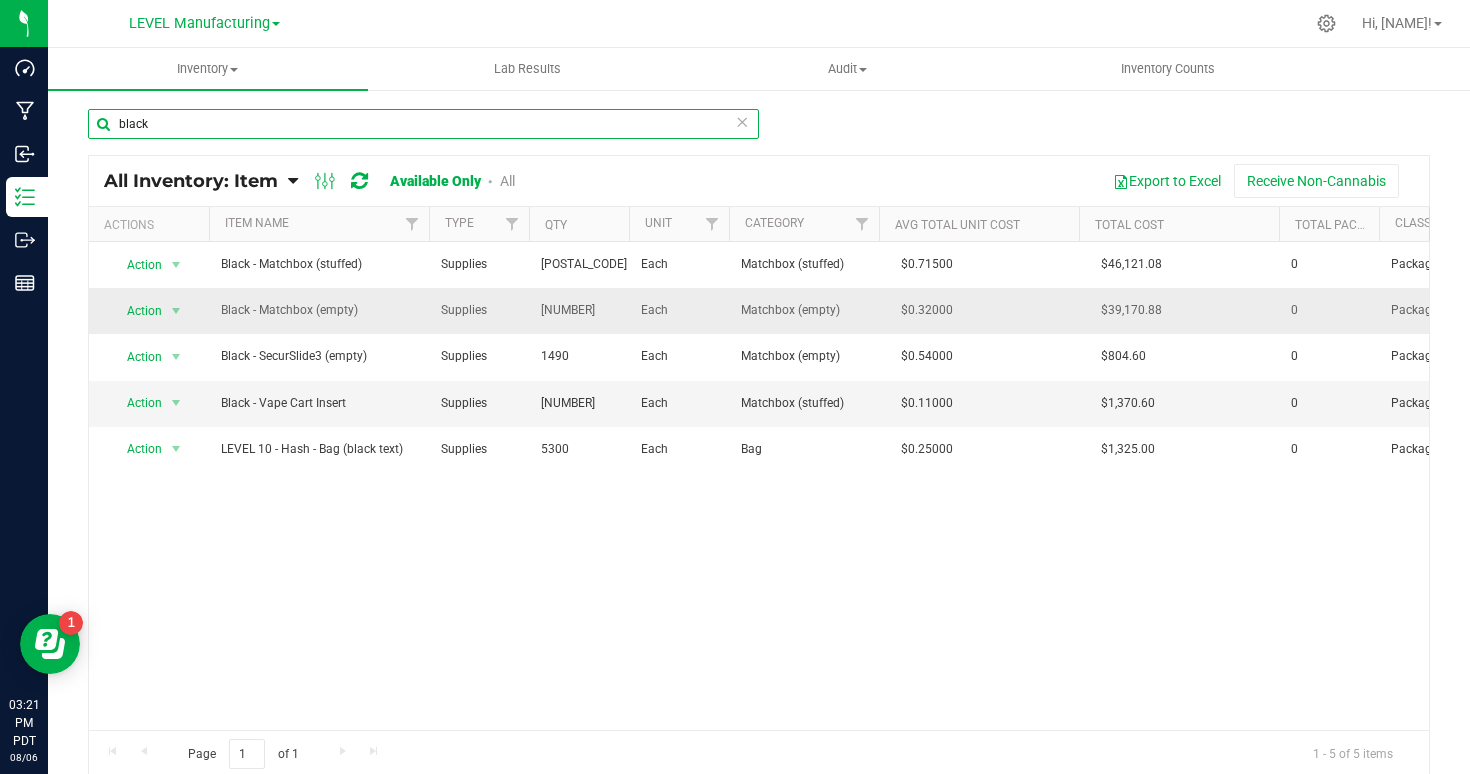 type on "black" 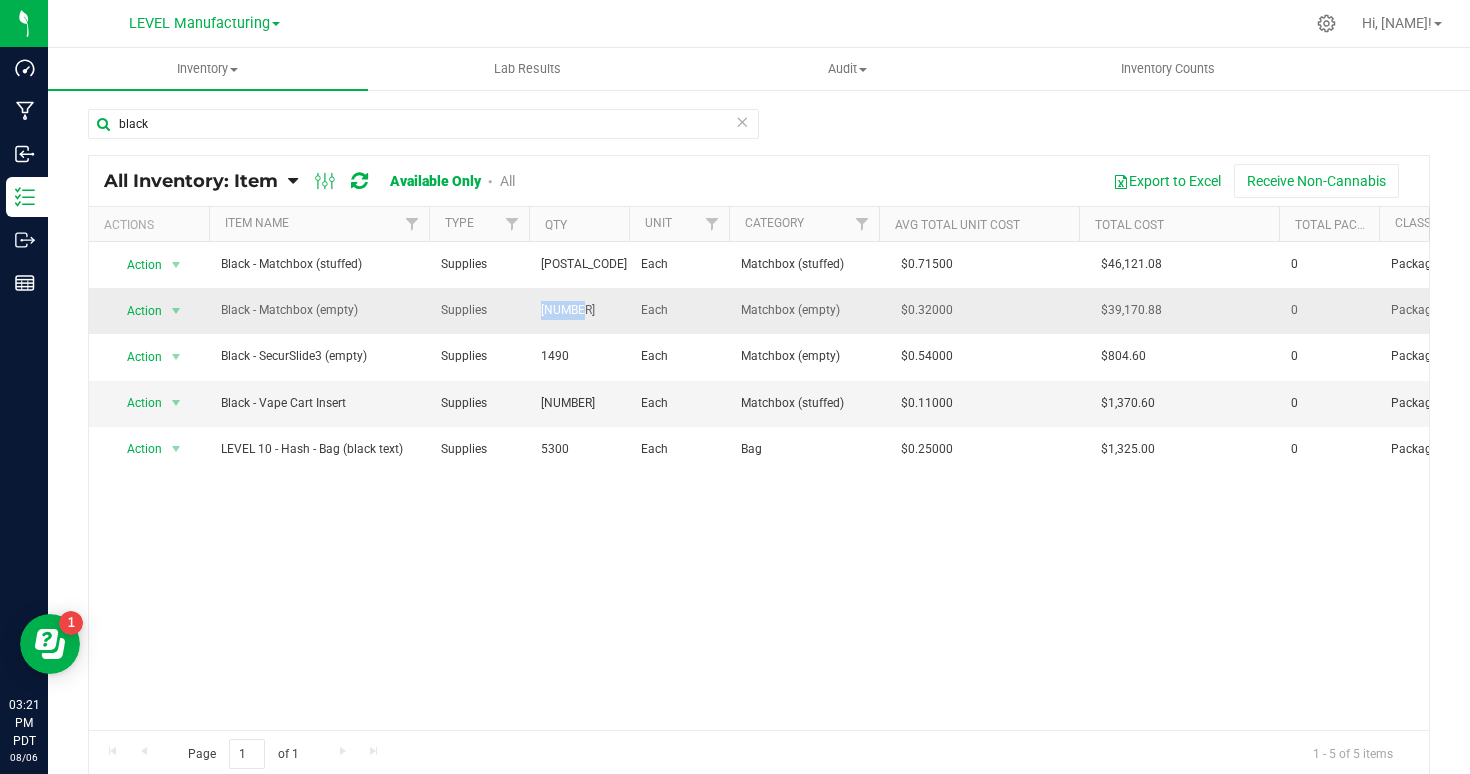 drag, startPoint x: 585, startPoint y: 308, endPoint x: 540, endPoint y: 307, distance: 45.01111 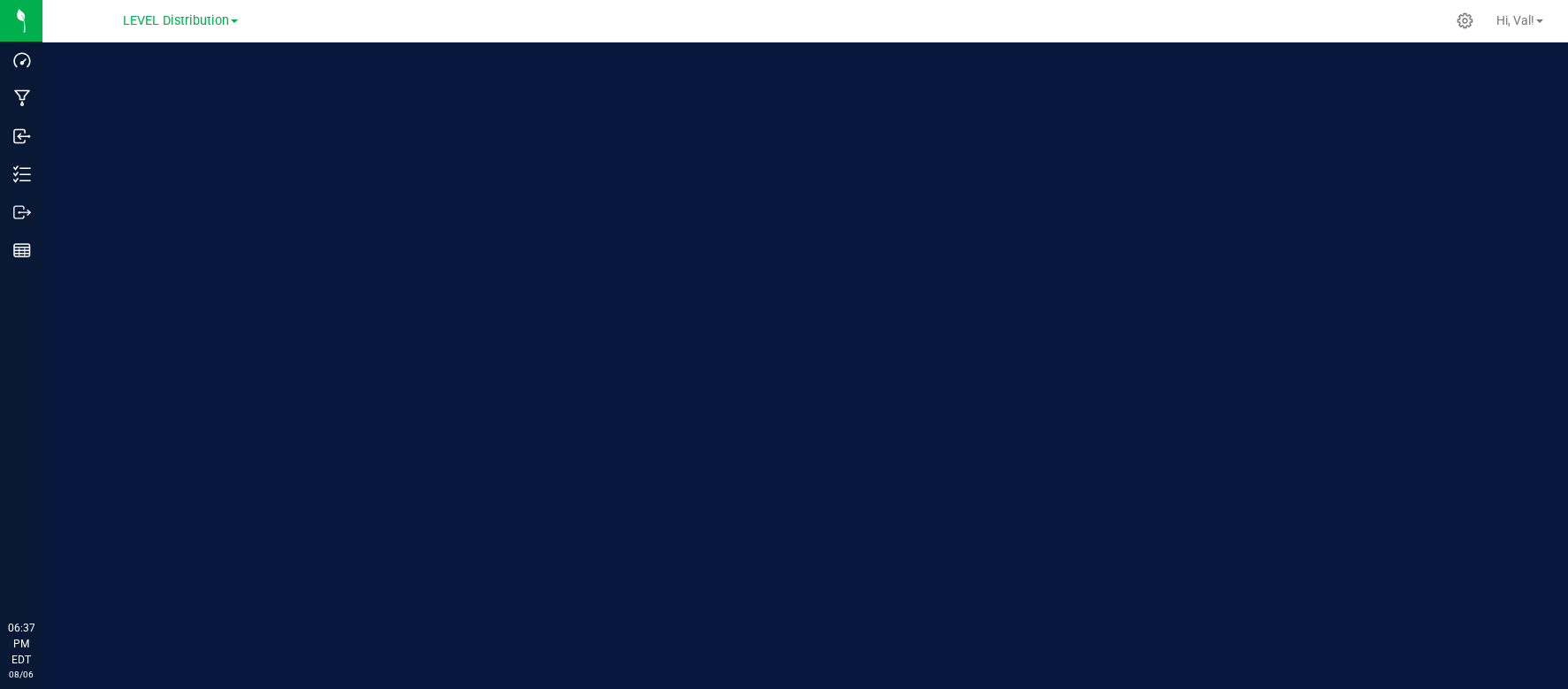 scroll, scrollTop: 0, scrollLeft: 0, axis: both 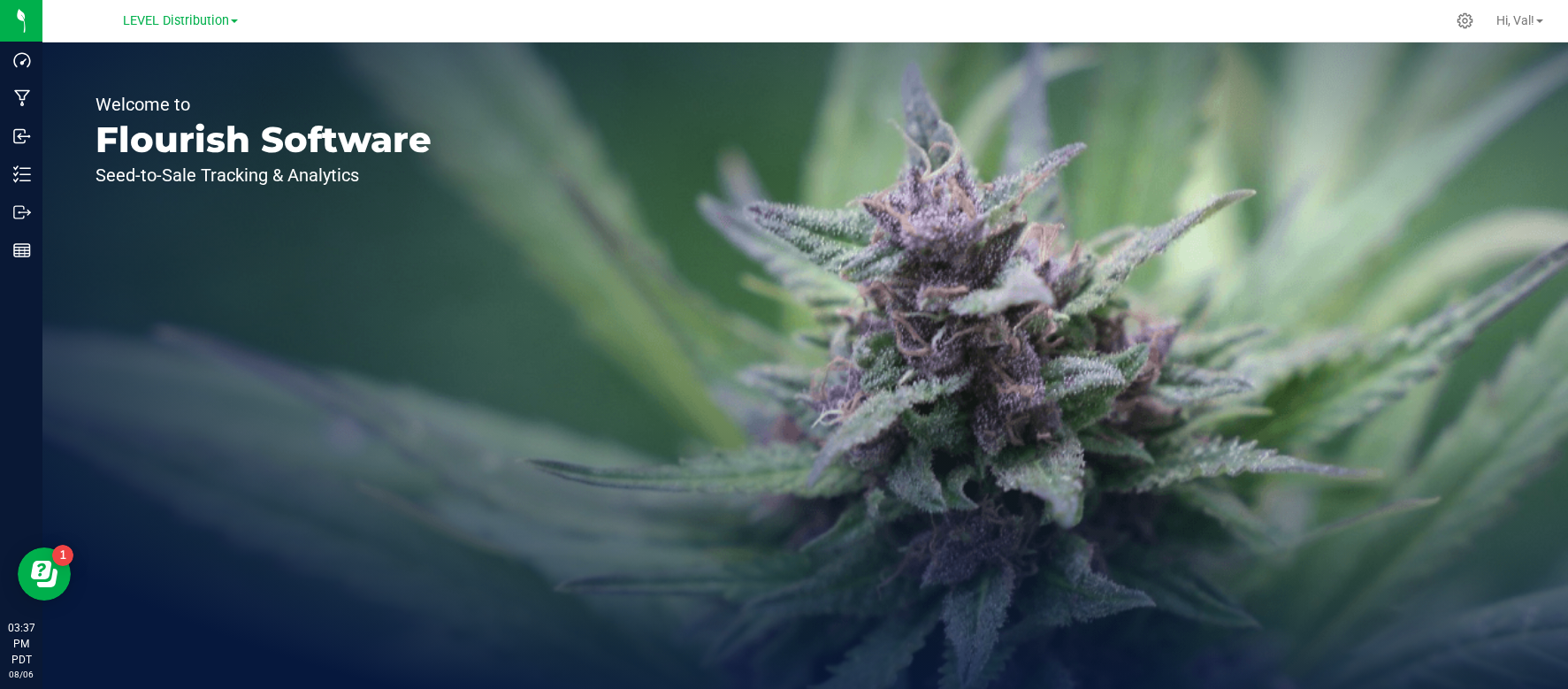 click on "LEVEL Distribution" at bounding box center (180, 19) 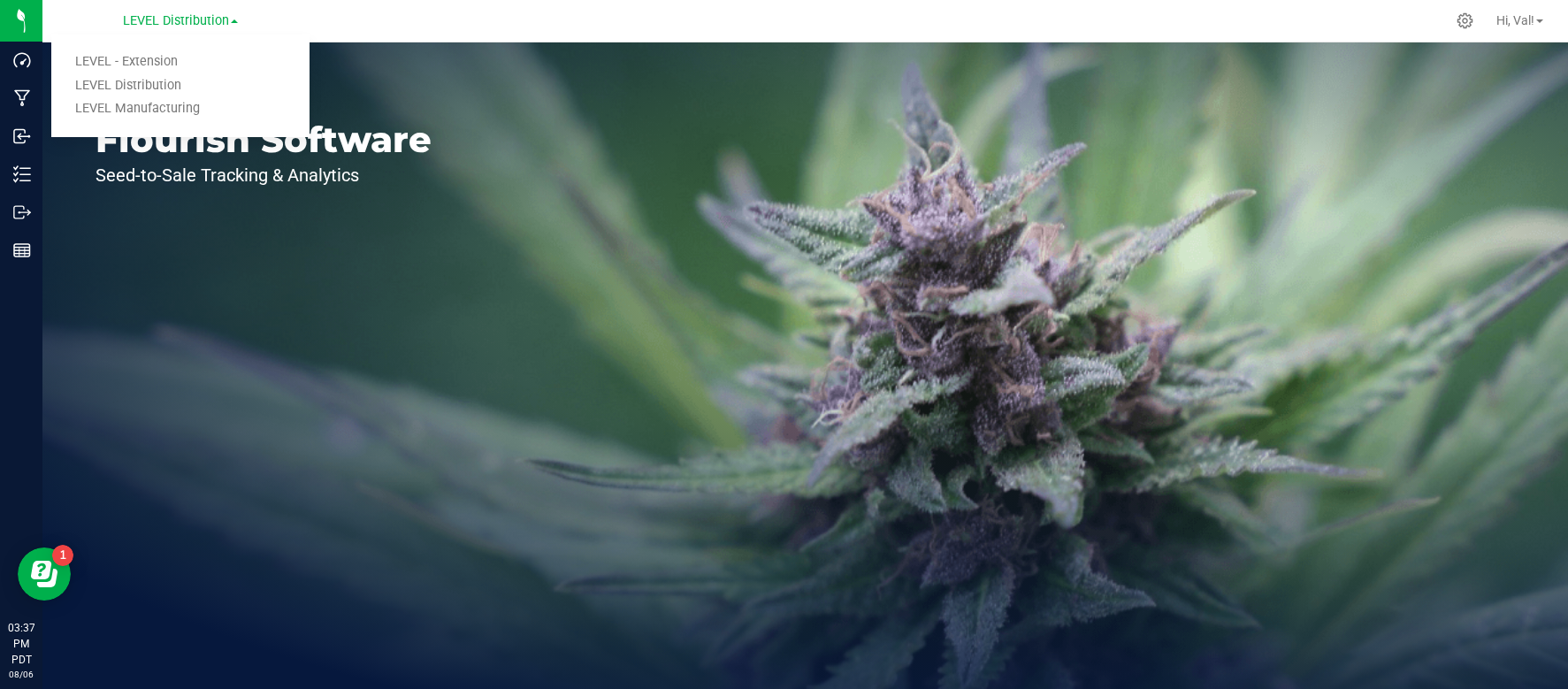 click on "Welcome to   Flourish Software   Seed-to-Sale Tracking & Analytics" at bounding box center (264, 365) 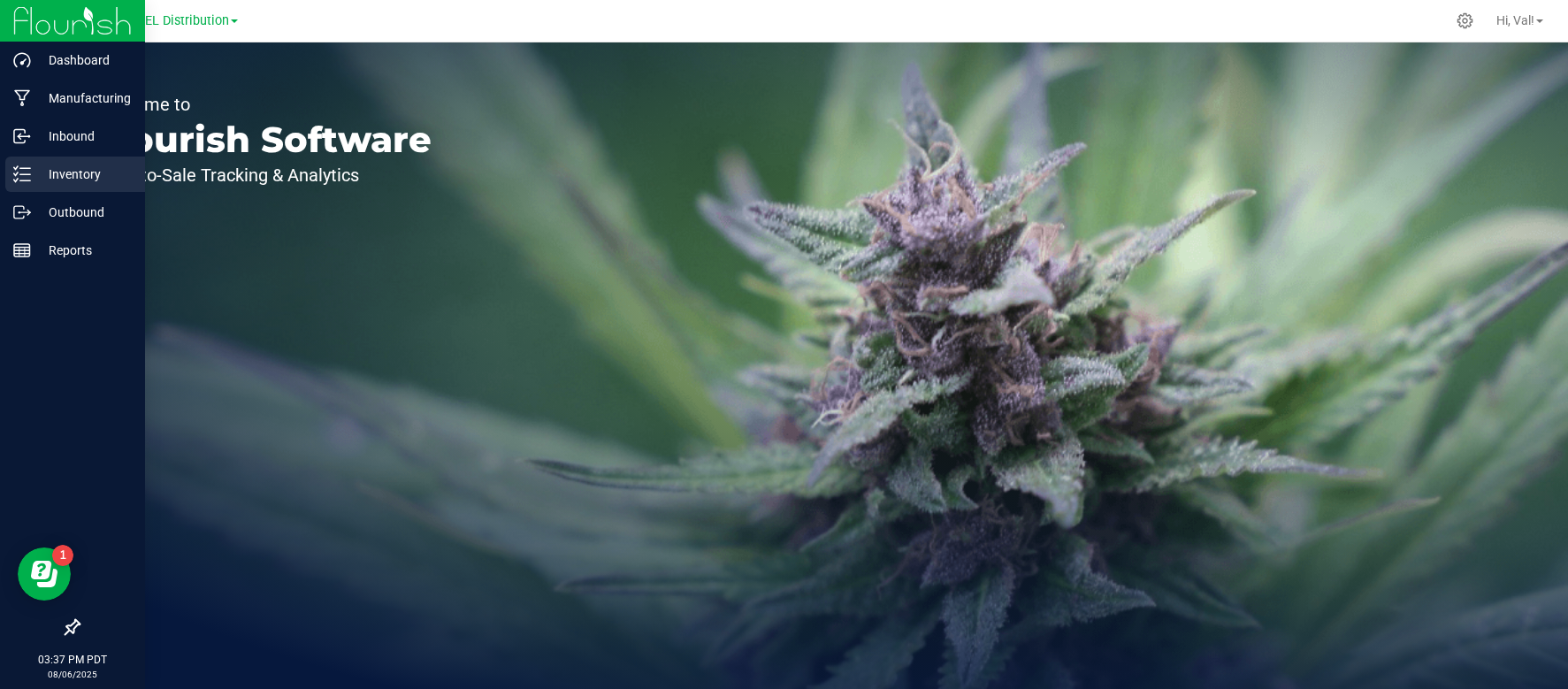 click on "Inventory" at bounding box center [75, 174] 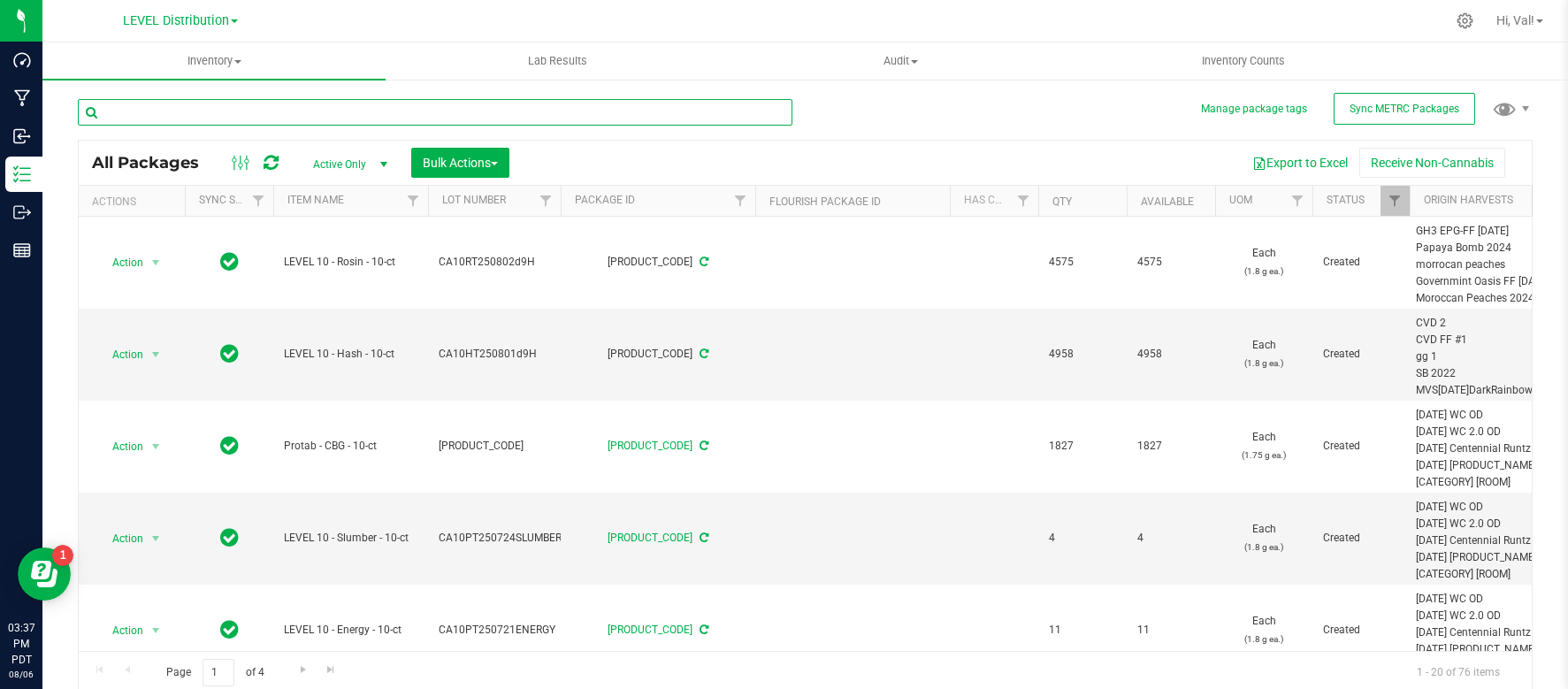 click at bounding box center (435, 112) 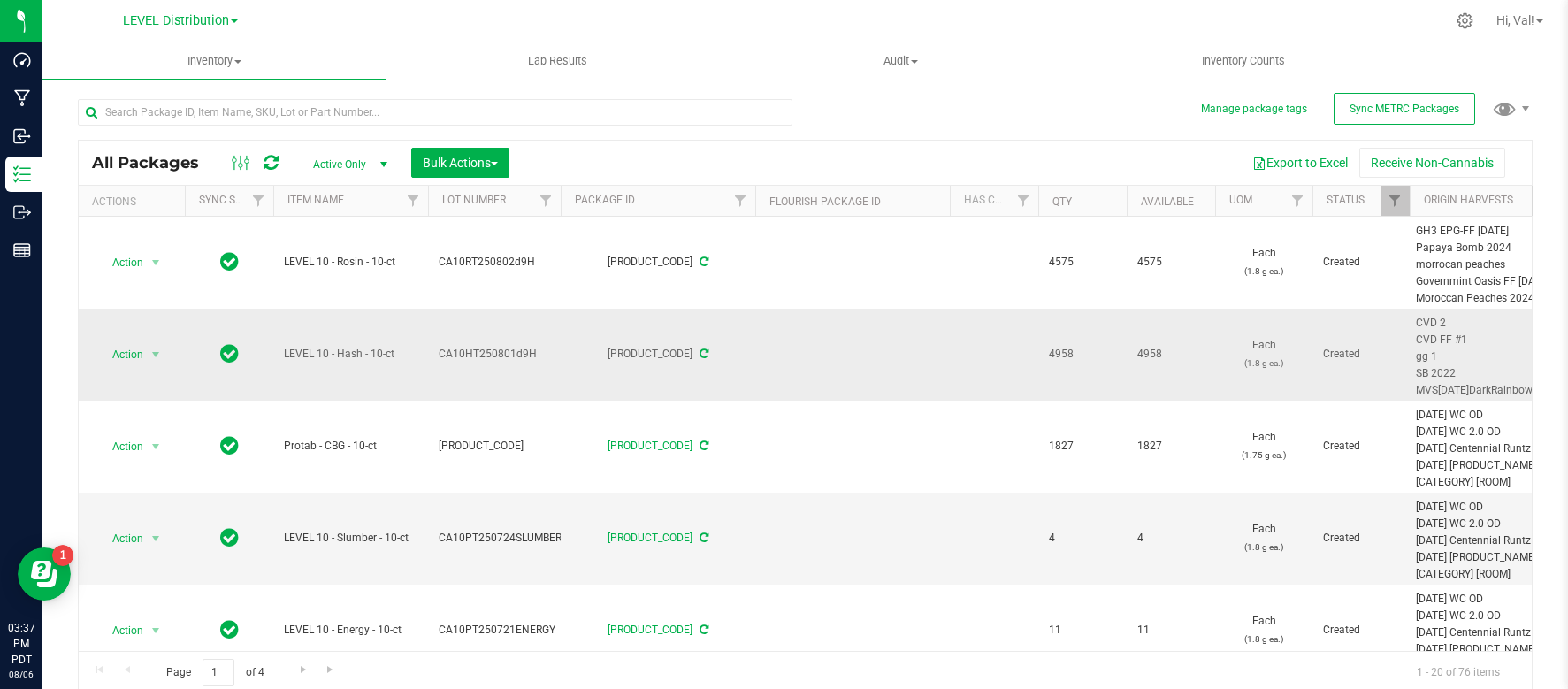 drag, startPoint x: 1037, startPoint y: 348, endPoint x: 1097, endPoint y: 348, distance: 60 